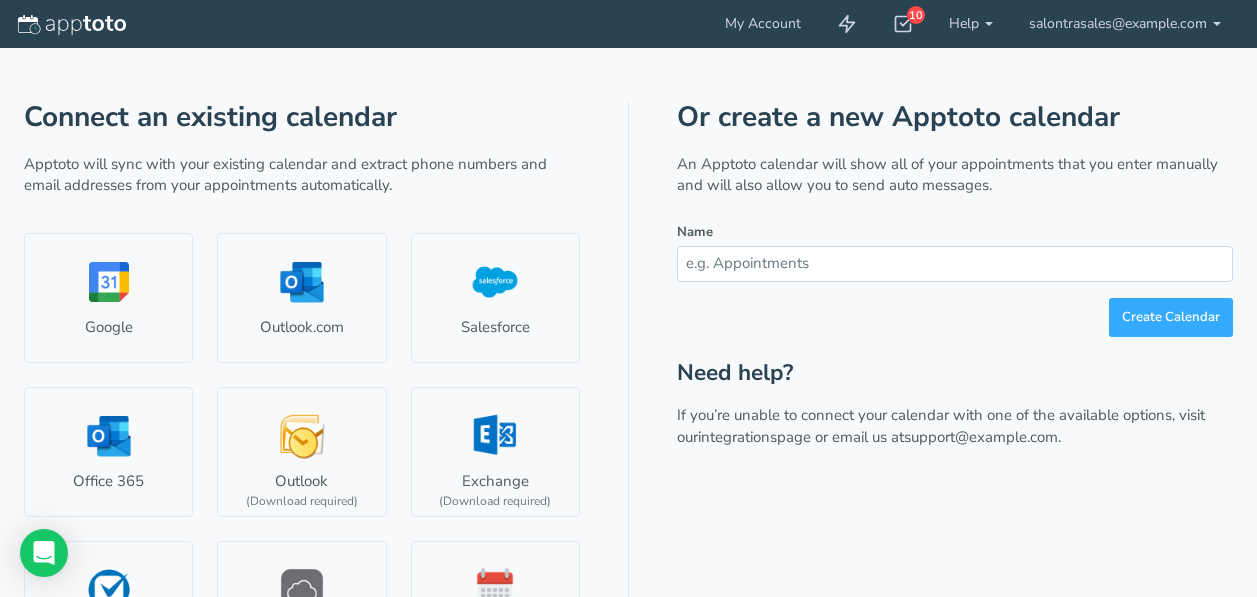 scroll, scrollTop: 0, scrollLeft: 0, axis: both 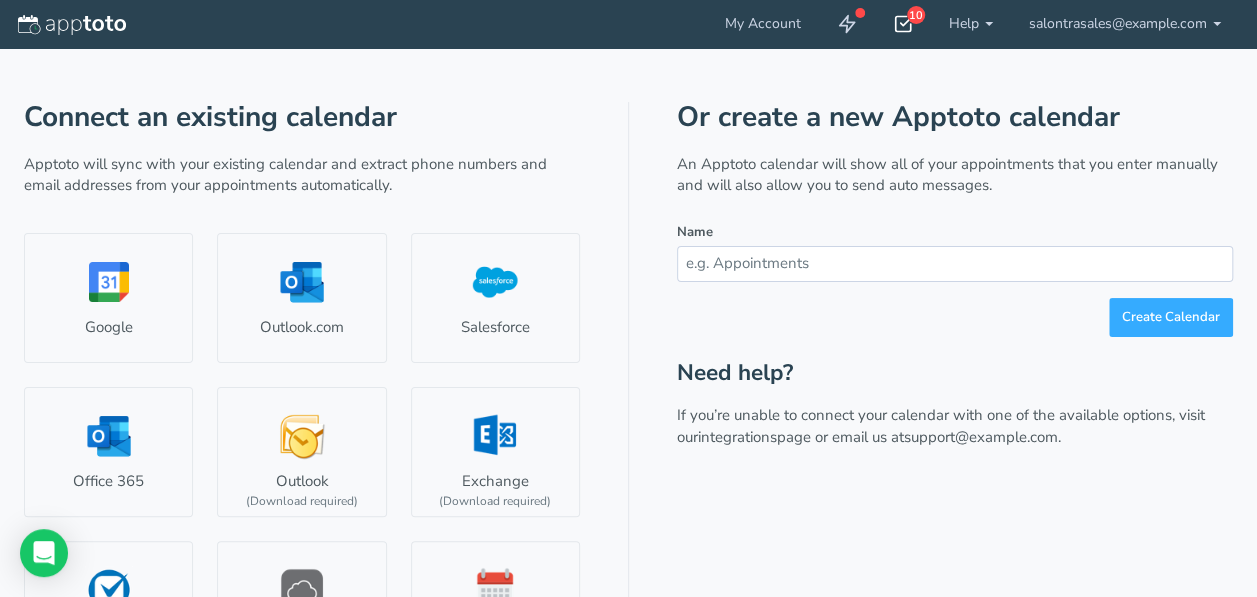 click at bounding box center [903, 24] 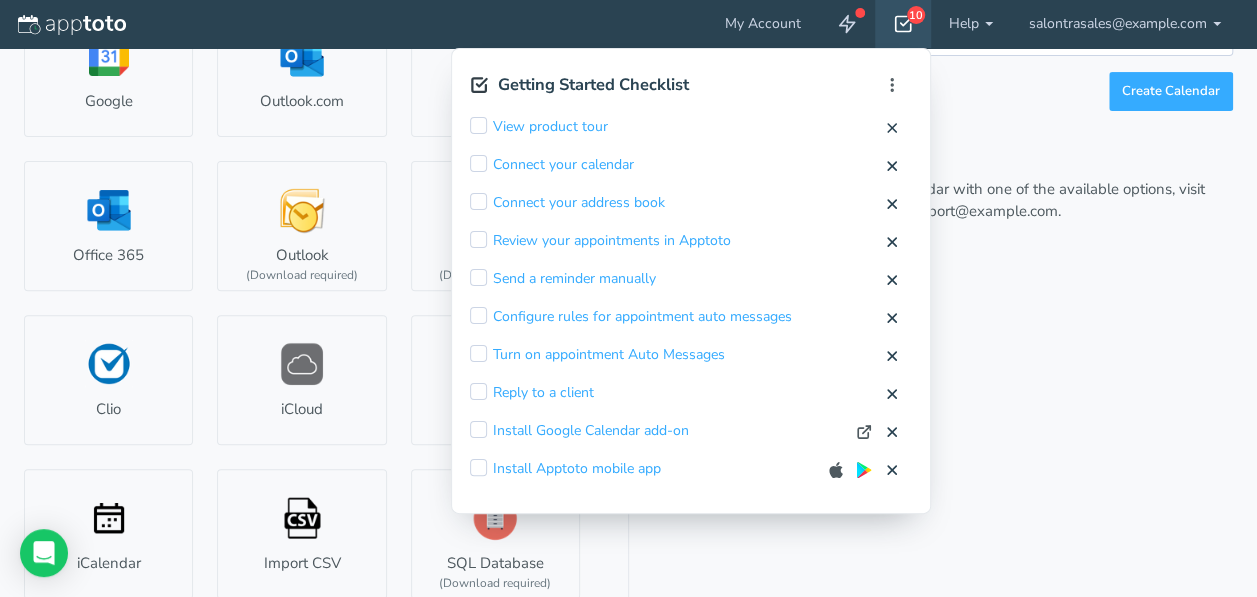 scroll, scrollTop: 239, scrollLeft: 0, axis: vertical 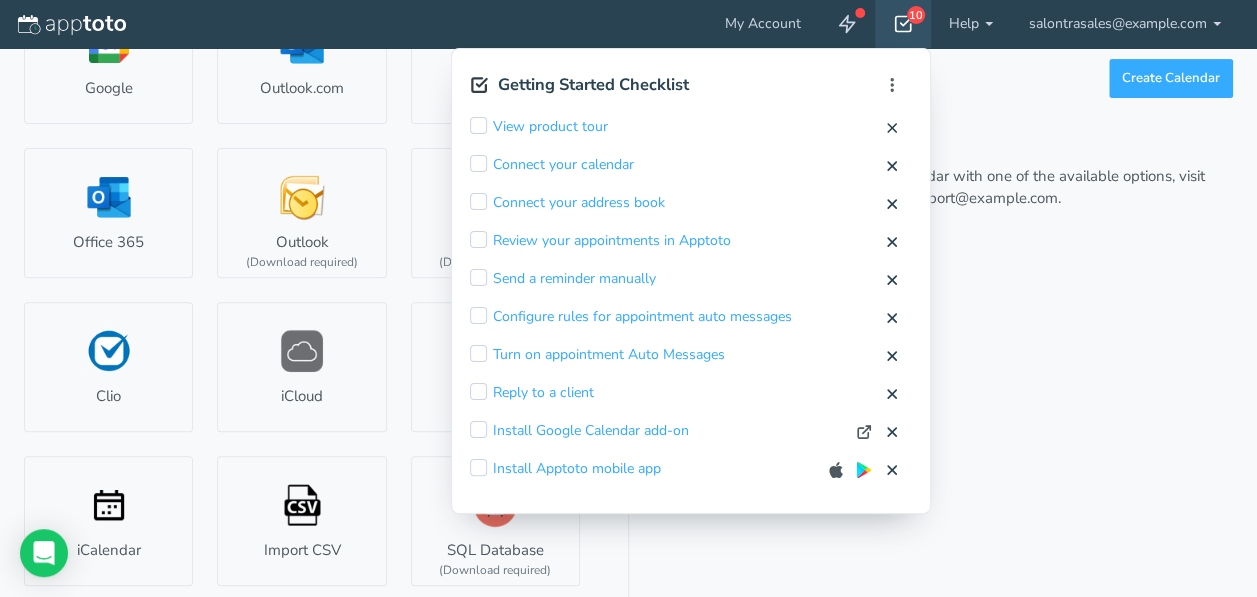 click on "Or create a new Apptoto calendar
An Apptoto calendar will show all of your appointments that you enter manually and will also allow you to send auto messages.
Name
Create Calendar
Need help?
If you’re unable to connect your calendar with one of the available options, visit our
integrations
page or email us at
support@apptoto.com." at bounding box center (955, 230) 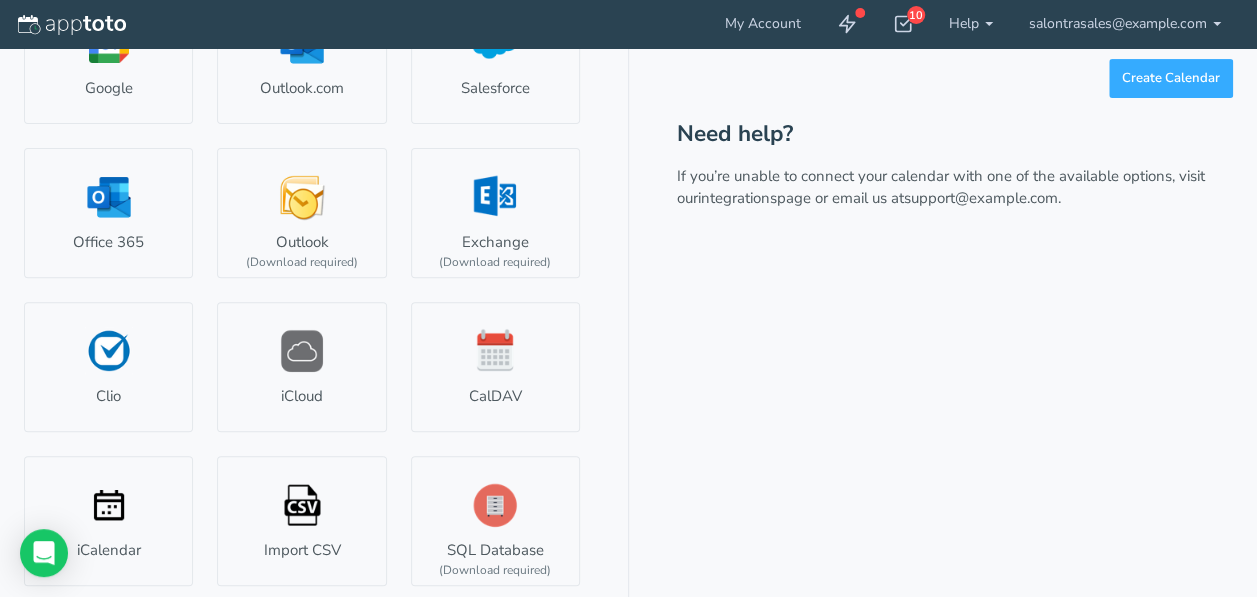 scroll, scrollTop: 0, scrollLeft: 0, axis: both 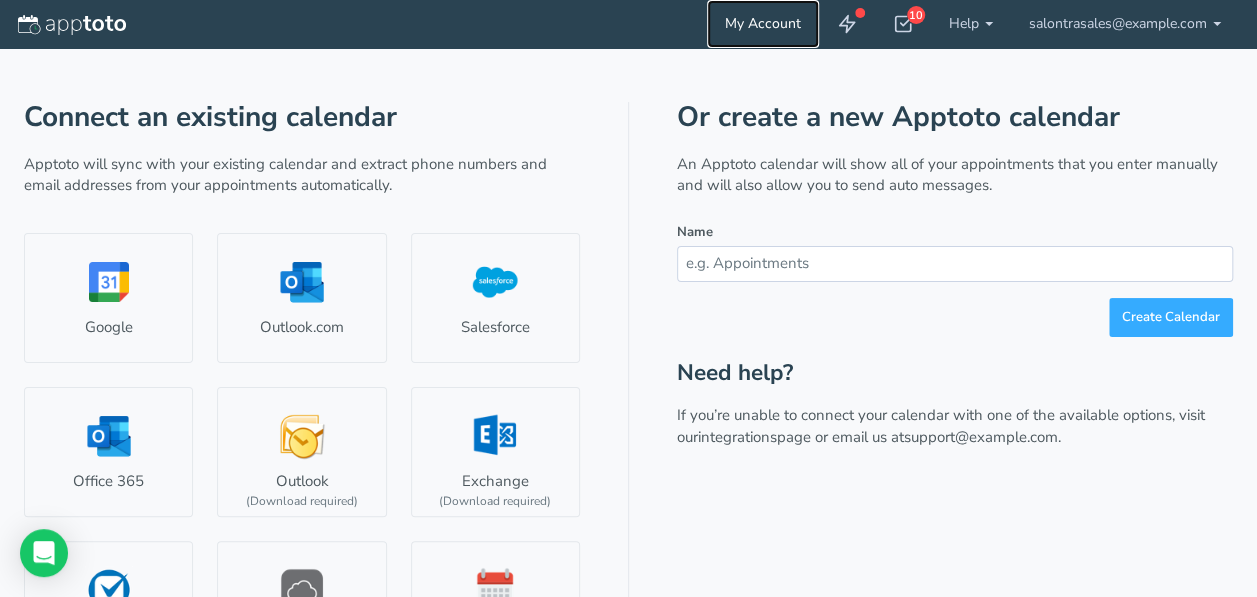 click on "My Account" at bounding box center (763, 24) 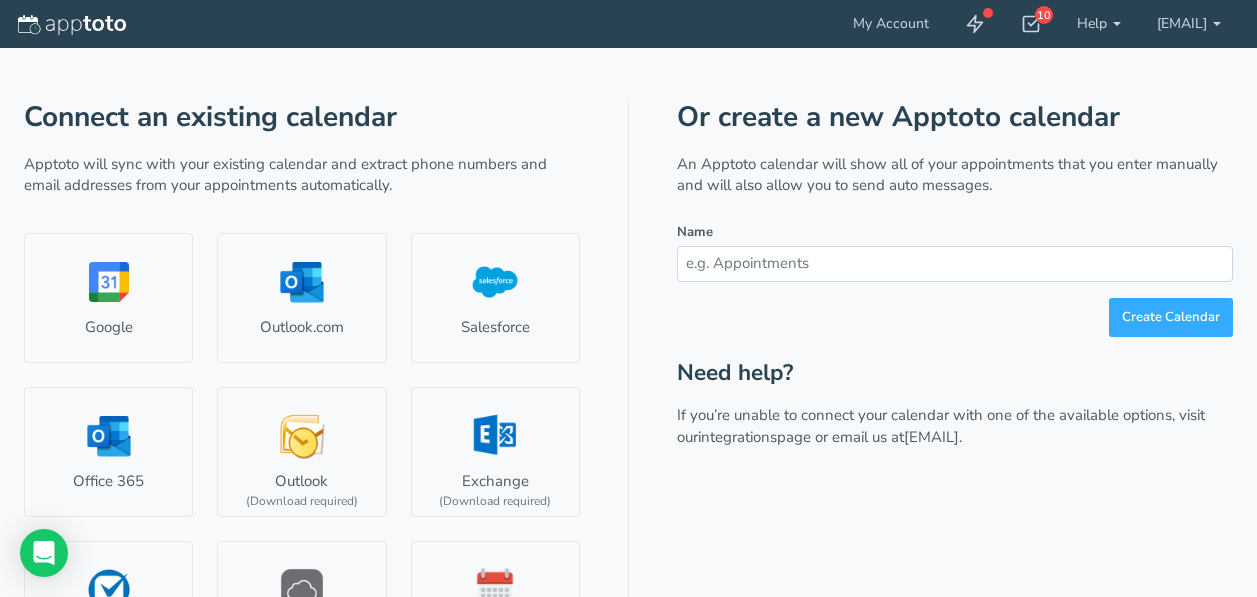 scroll, scrollTop: 0, scrollLeft: 0, axis: both 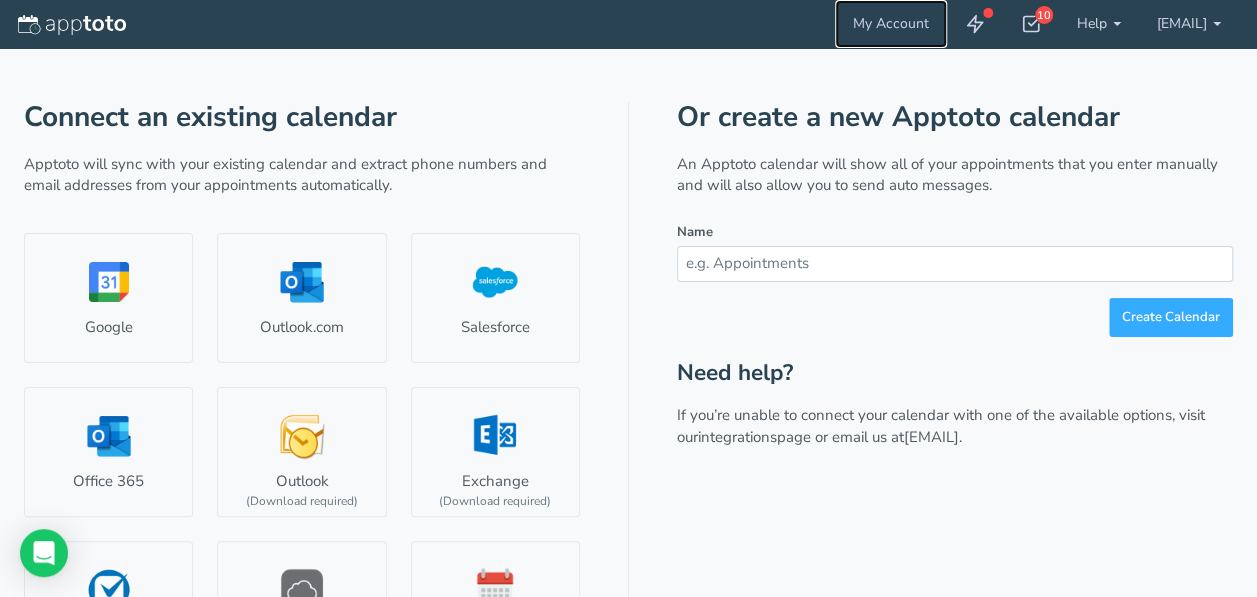 click on "My Account" at bounding box center (891, 24) 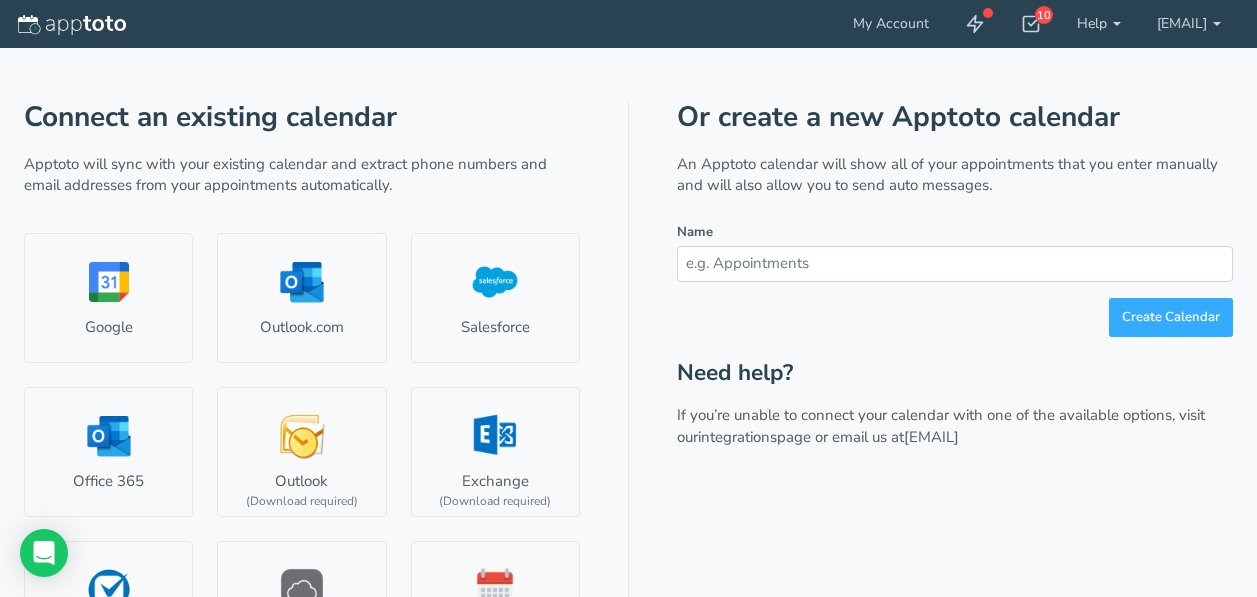 scroll, scrollTop: 0, scrollLeft: 0, axis: both 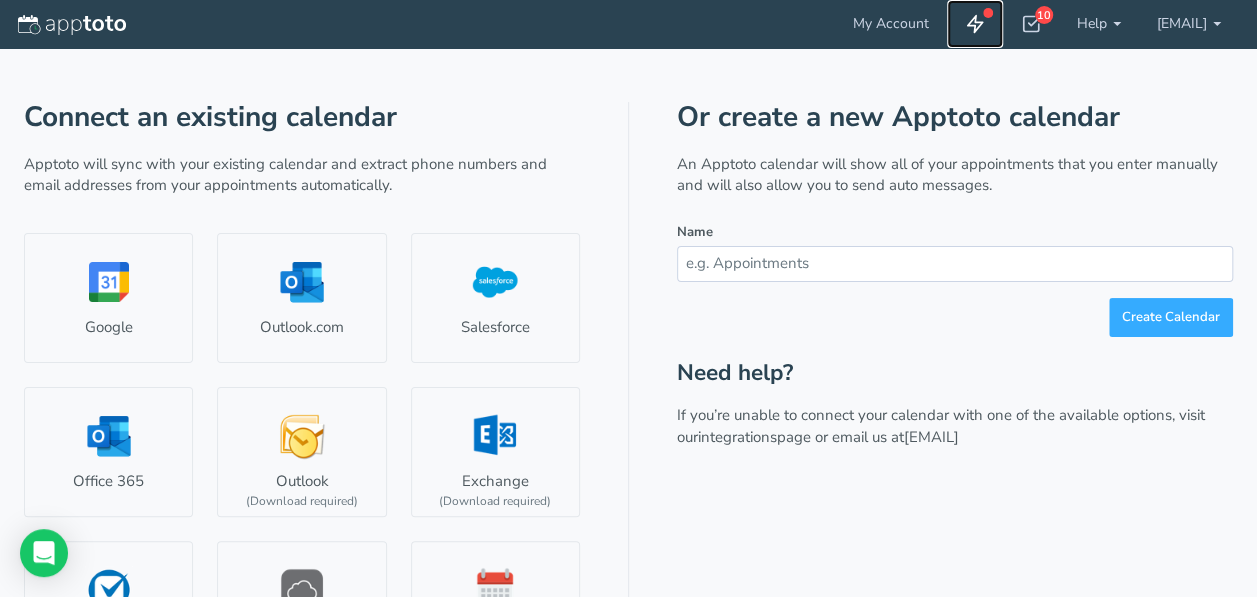 click at bounding box center (988, 13) 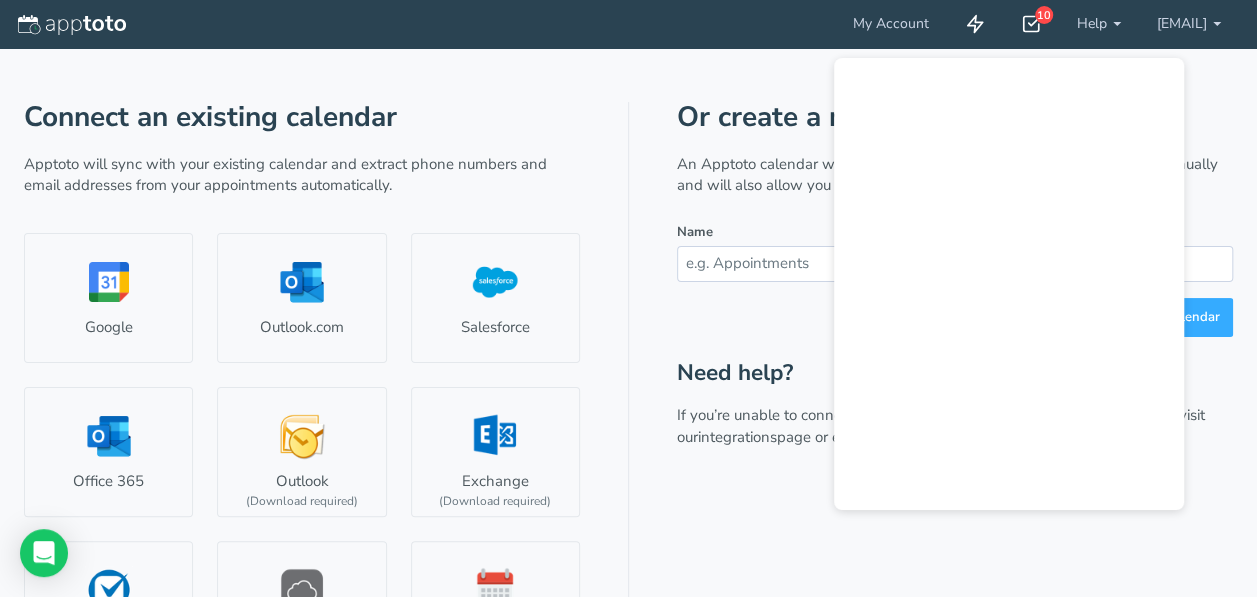 click at bounding box center [1031, 24] 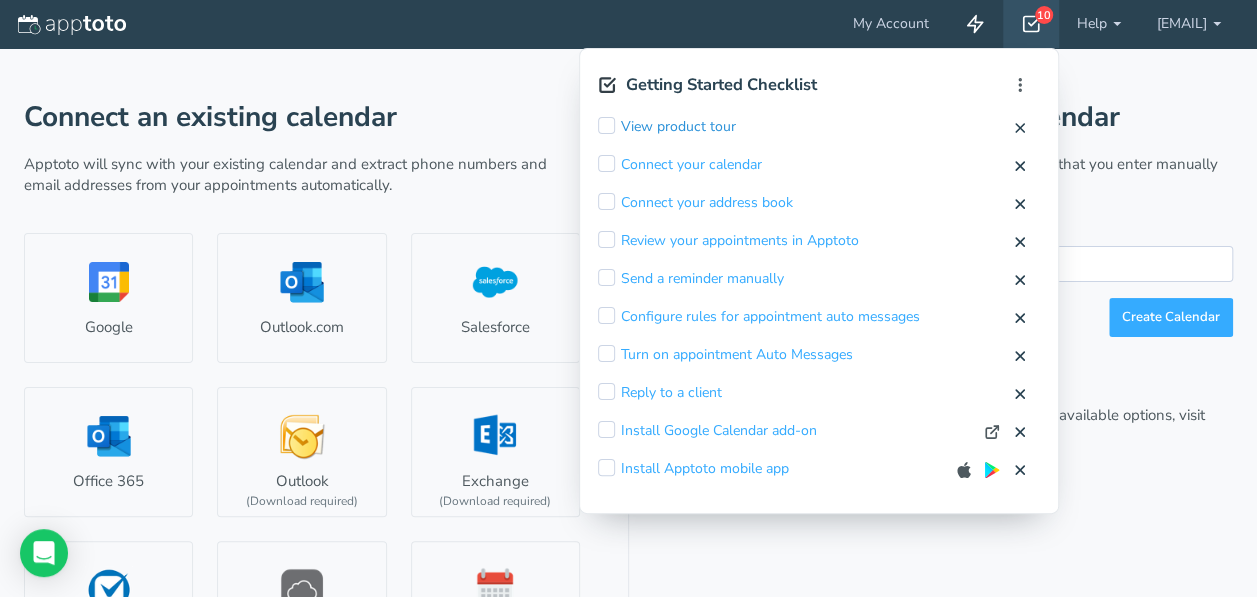 click on "View product tour" at bounding box center [678, 127] 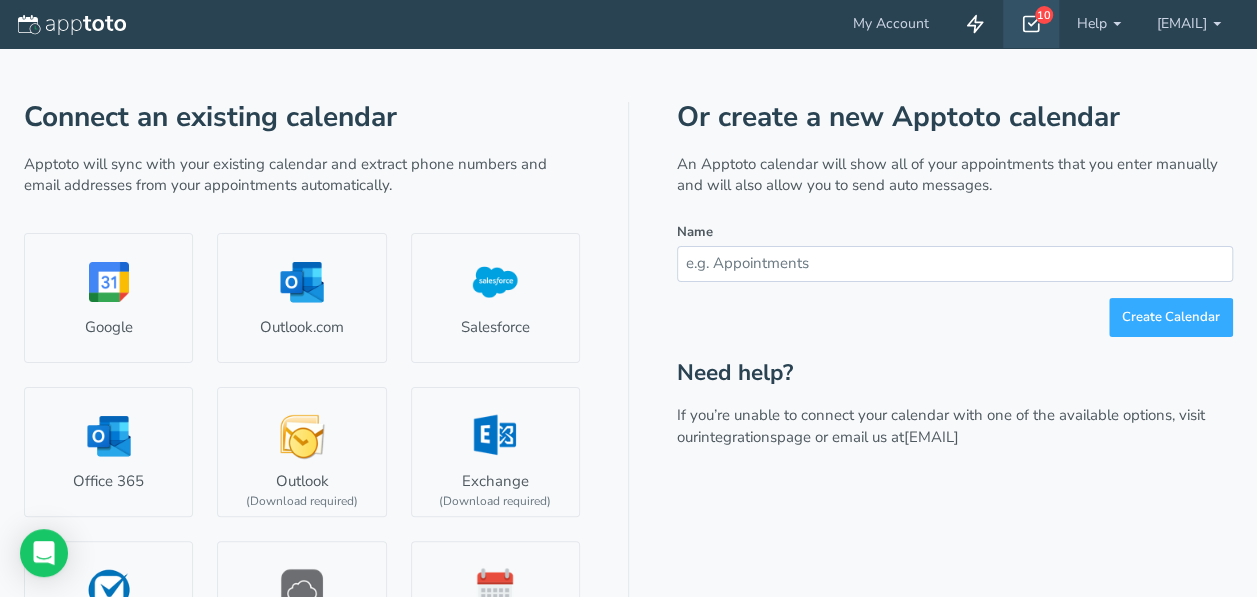 click on "10" at bounding box center [1044, 15] 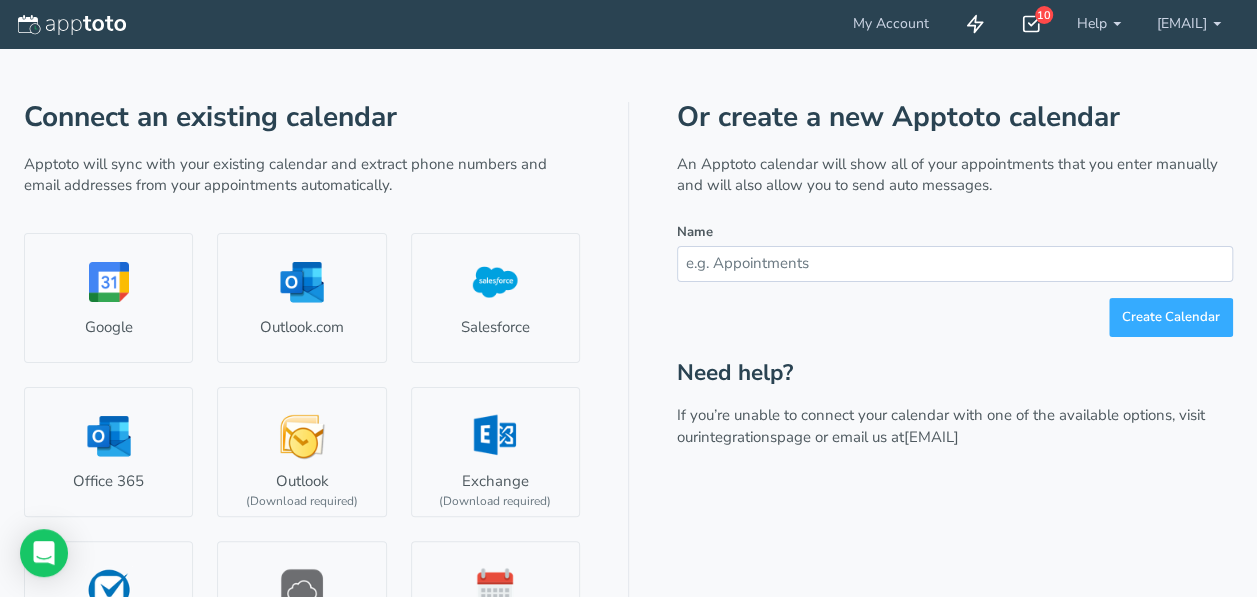 click at bounding box center (1031, 24) 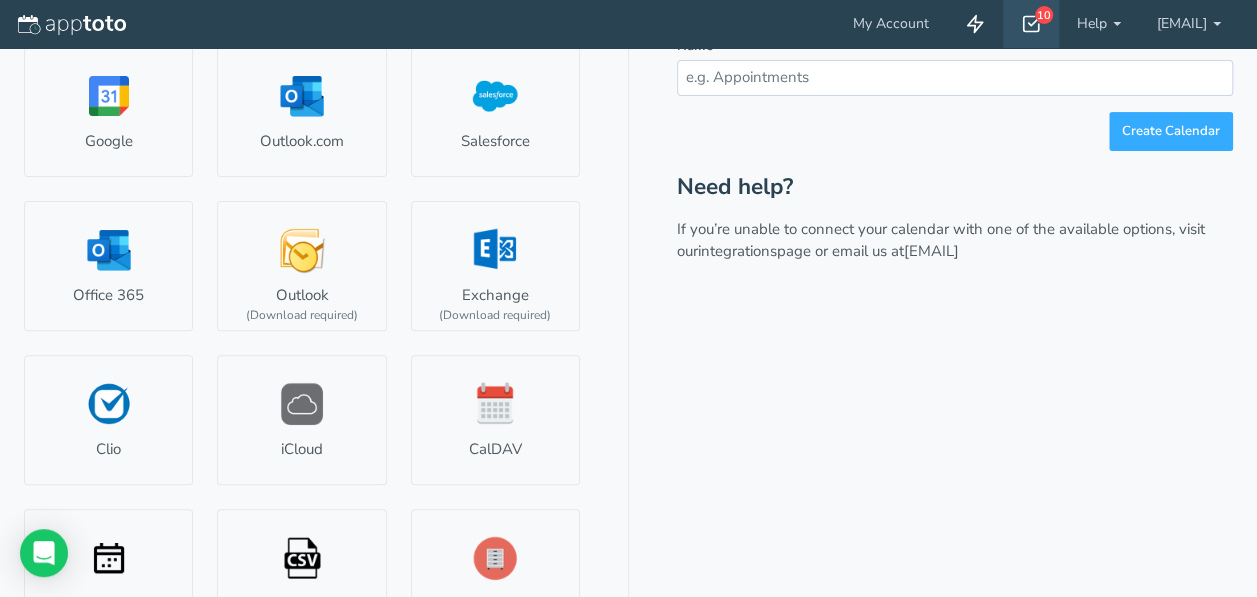 scroll, scrollTop: 239, scrollLeft: 0, axis: vertical 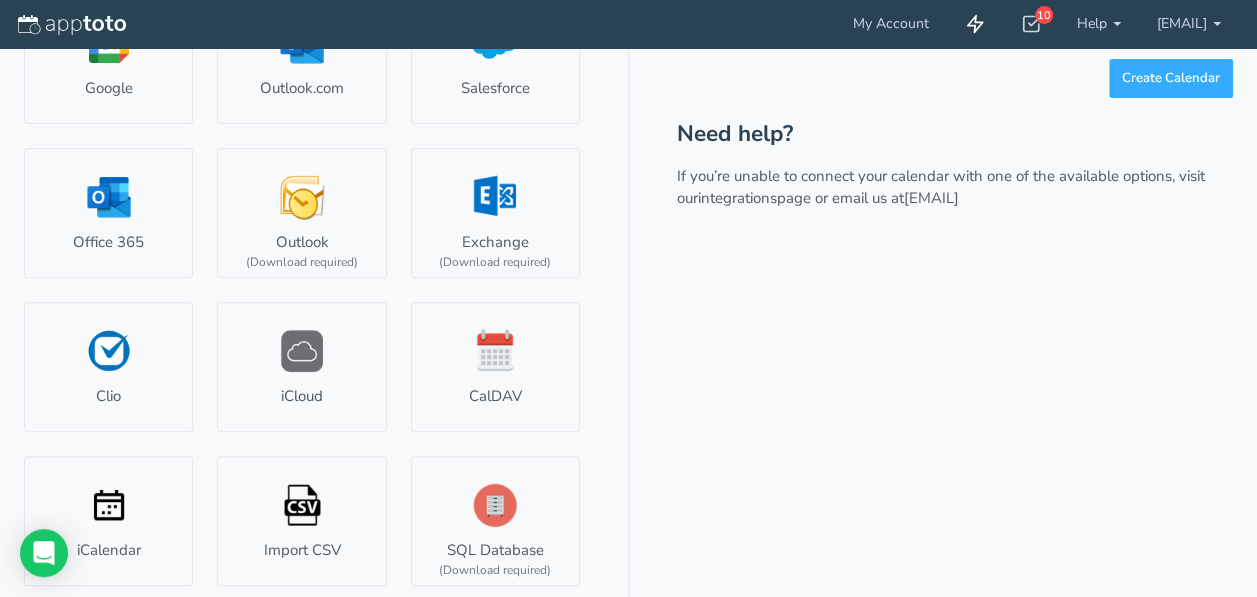 click on "Connect an existing calendar
Apptoto will sync with your existing calendar and extract phone numbers and email addresses from your appointments automatically.
Google
Outlook.com
Salesforce
Office 365
Outlook (Download required)
Exchange (Download required)
Clio
iCloud
CalDAV
iCalendar
Import CSV
SQL Database (Download required)
Please wait while we connect to Google.
Please wait while we connect to Salesforce.
Please wait...
Please wait while we connect to Office 365.
Please tell us what type of calendar you would like to connect:
Is your calendar not listed above?
Chances are we can
still integrate with it
!
Please tell us what type of calendar you would like us to integrate with and we will
get back to you shortly!
Type of calendar:
Submit" at bounding box center (628, 179) 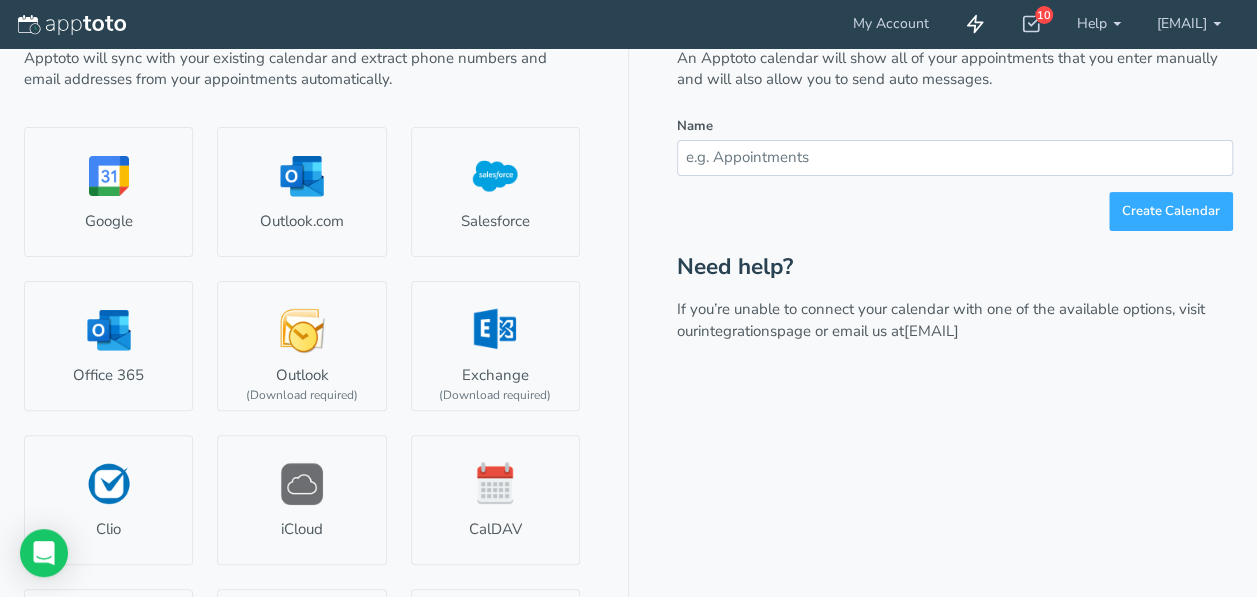 scroll, scrollTop: 70, scrollLeft: 0, axis: vertical 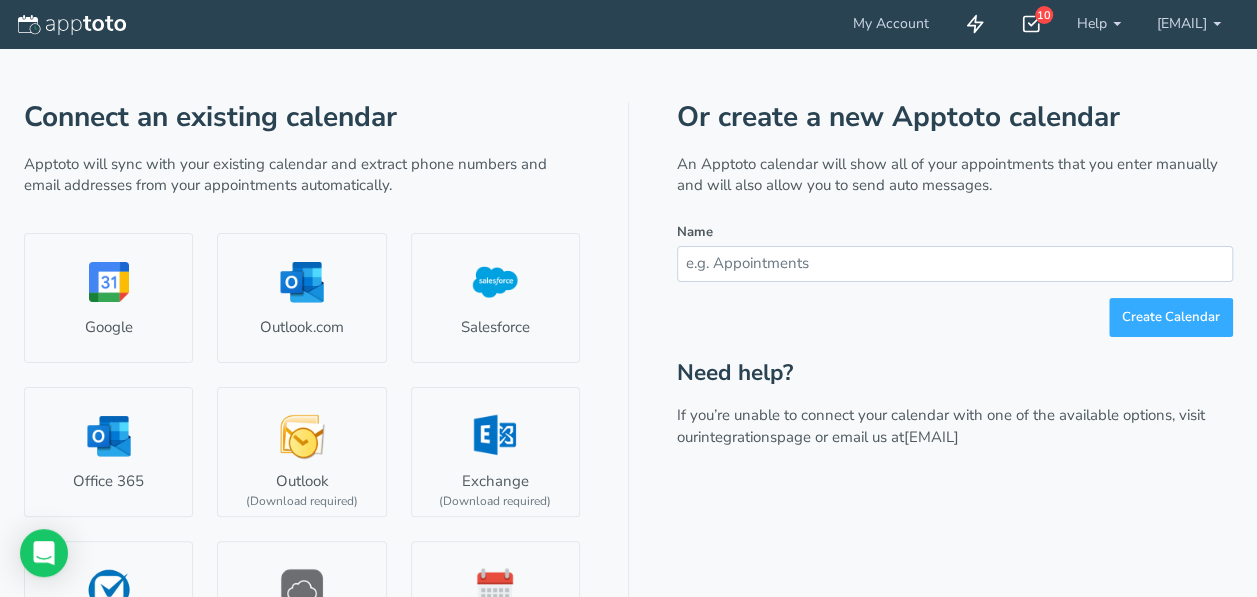 click at bounding box center [1032, 24] 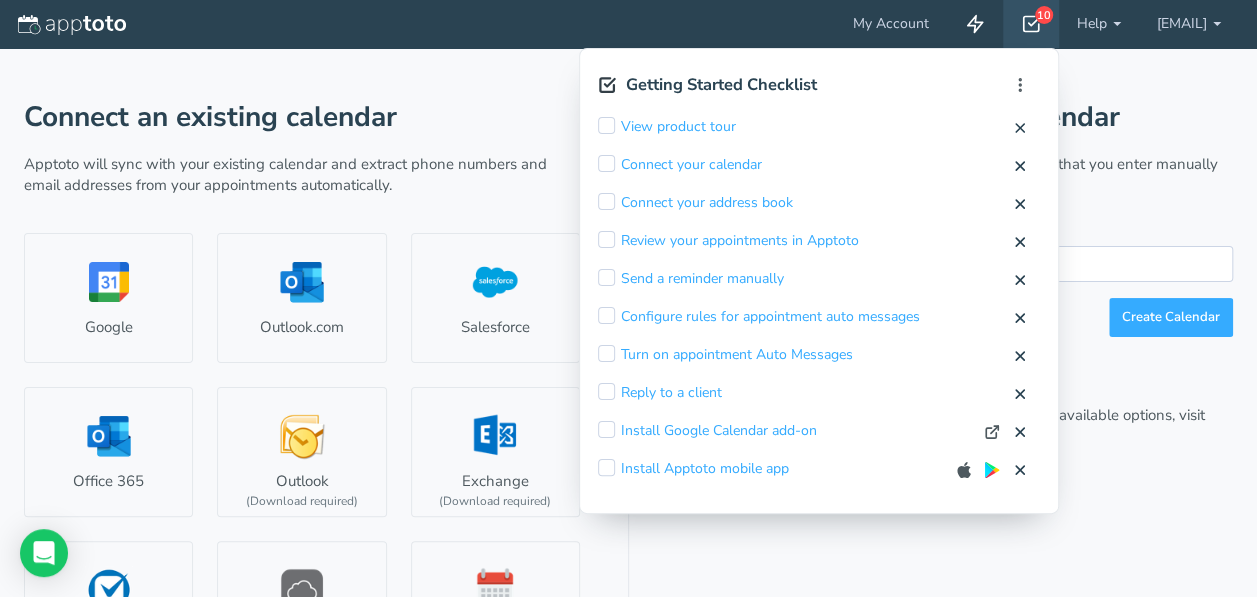 click at bounding box center (606, 125) 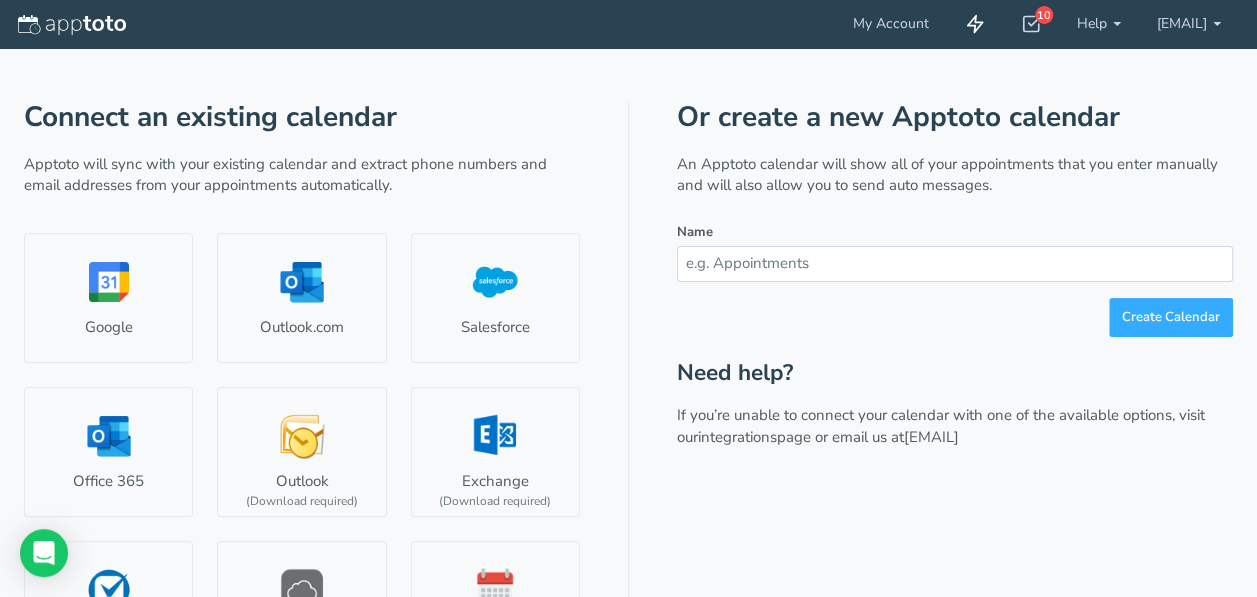 click on "My Account
10
Getting Started Checklist
Hide completed
Refresh
Remove Checklist from top bar
Show Checklist in top bar
View product tour
View product tour" at bounding box center (628, 418) 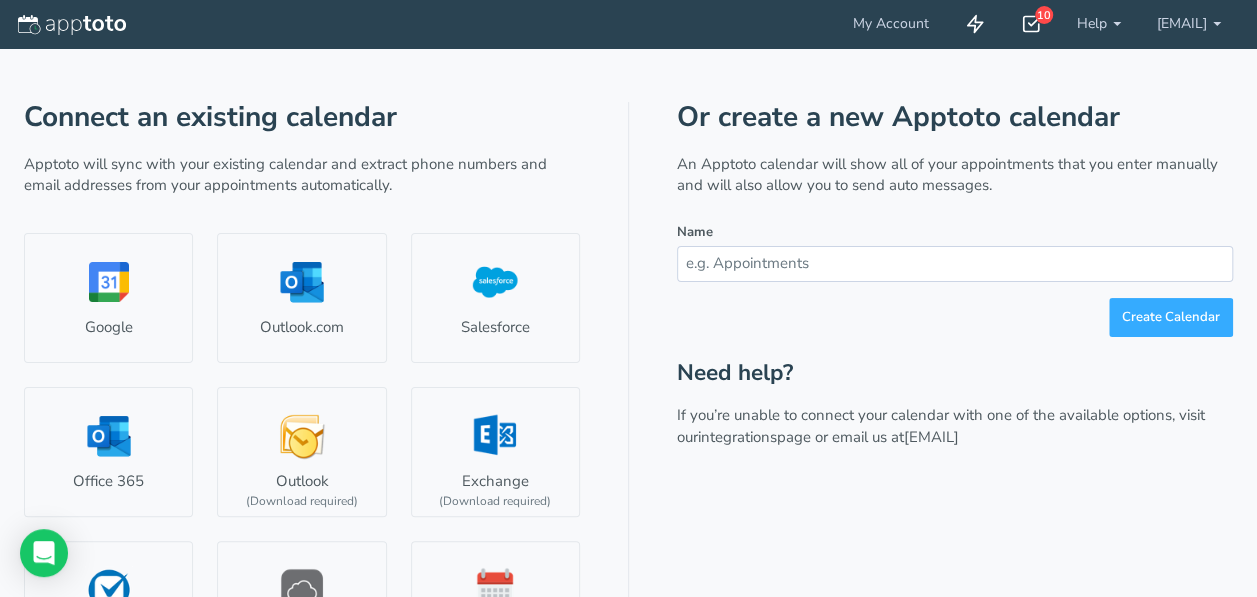 click at bounding box center (1031, 24) 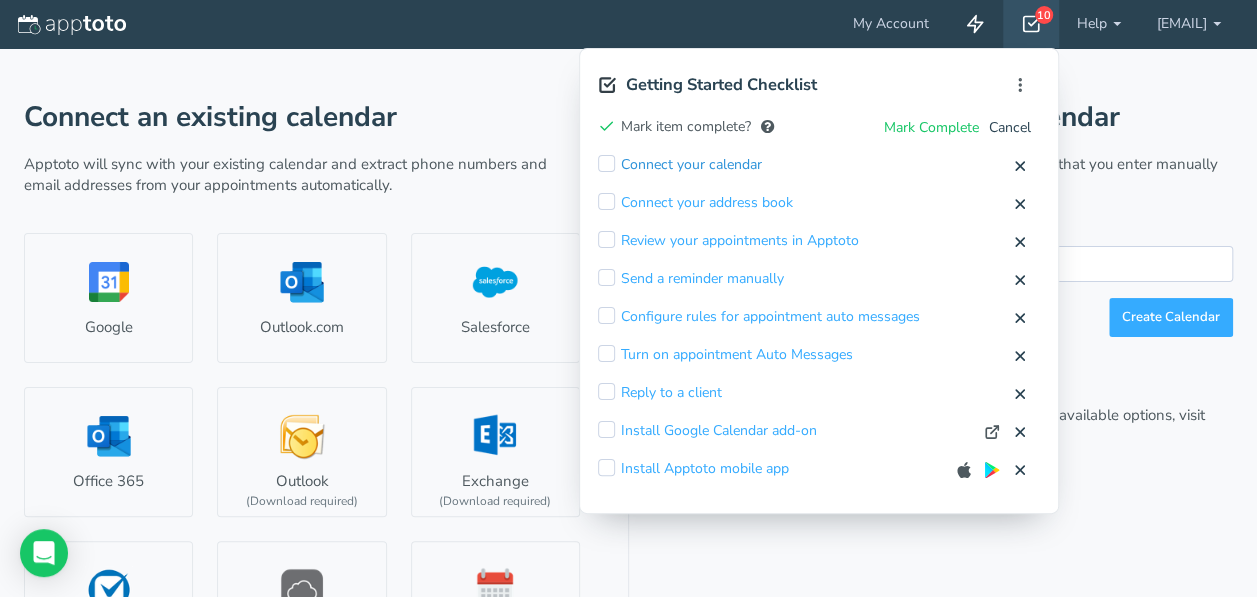 click on "Connect your calendar" at bounding box center [0, 0] 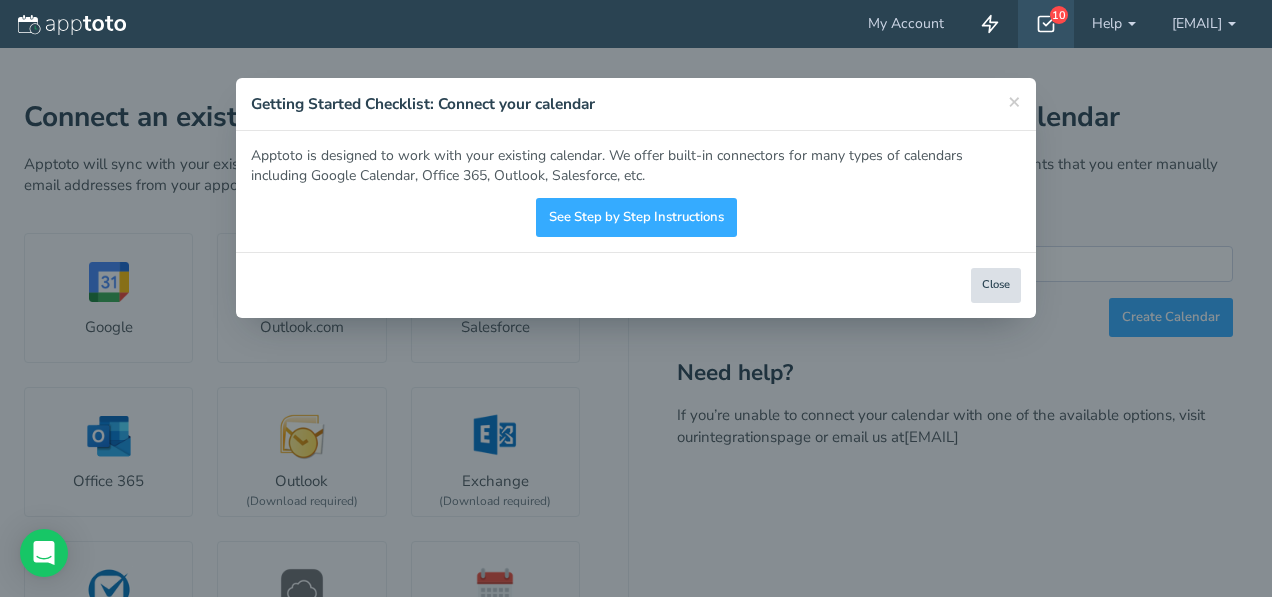 click on "Close" at bounding box center [996, 285] 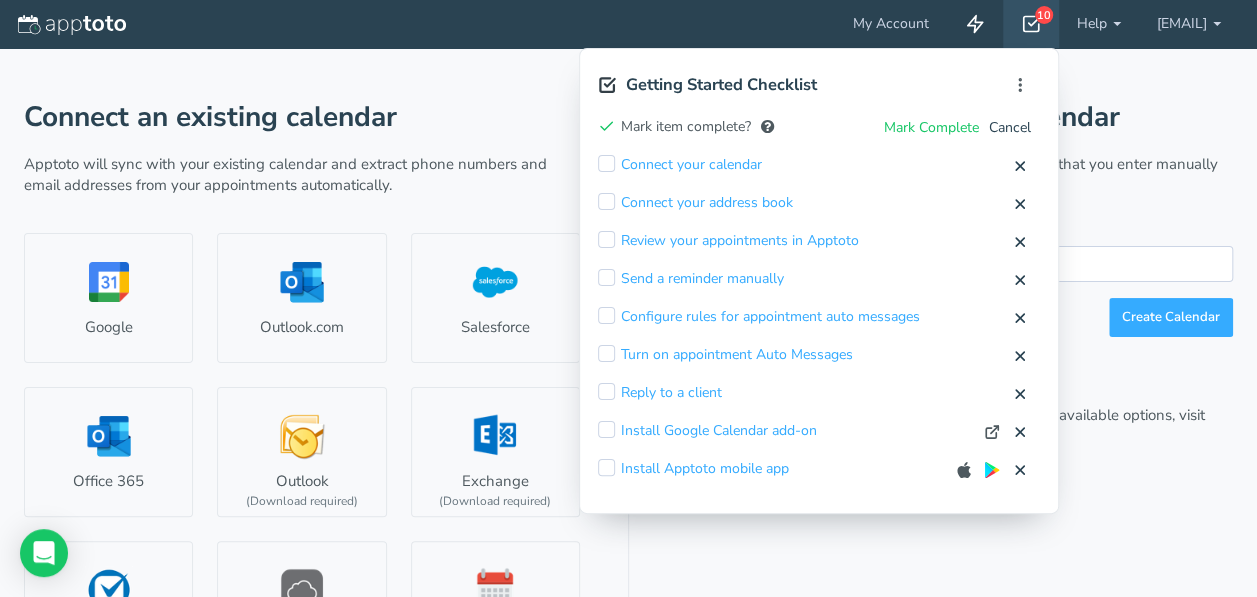click on "Cancel" at bounding box center [1010, 127] 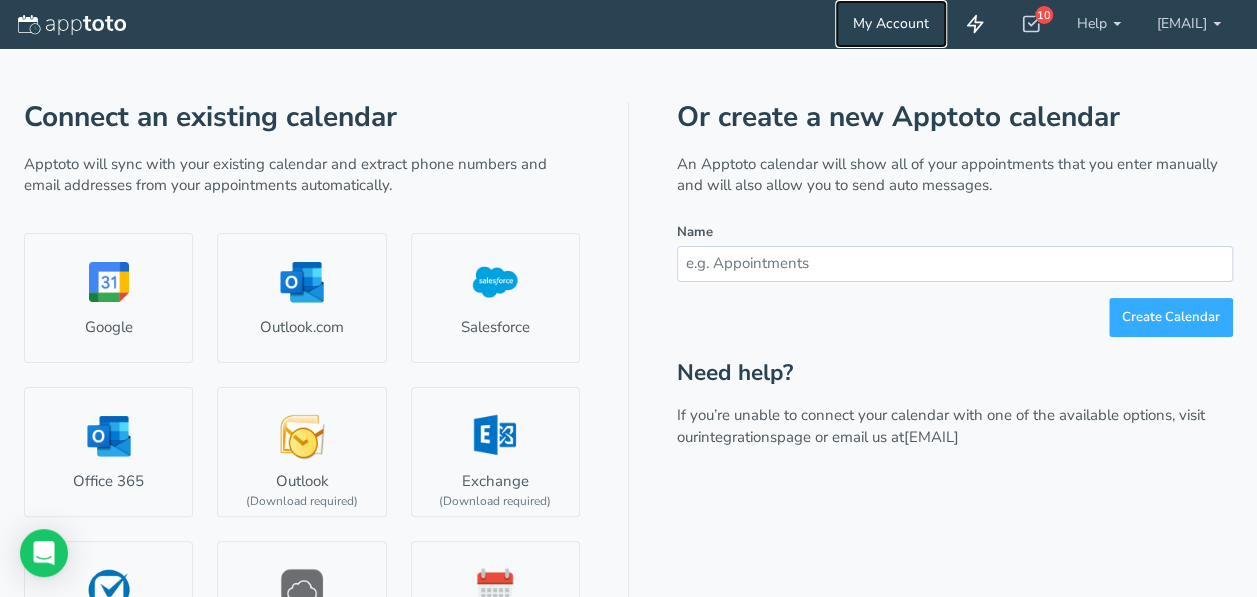 click on "My Account" at bounding box center (891, 24) 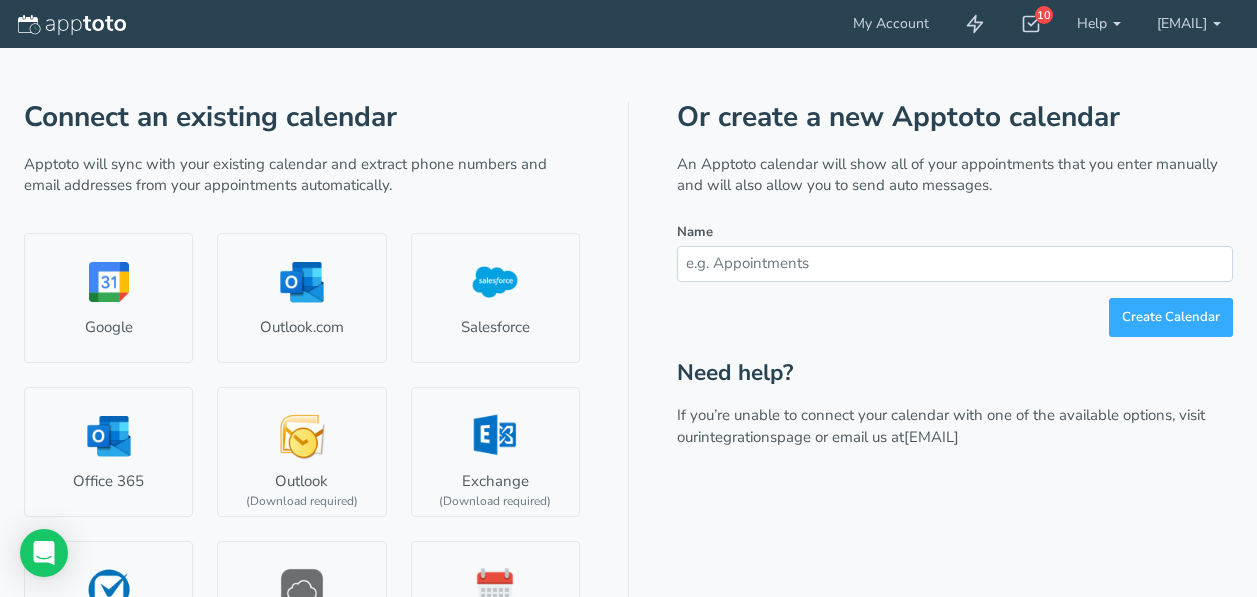 scroll, scrollTop: 0, scrollLeft: 0, axis: both 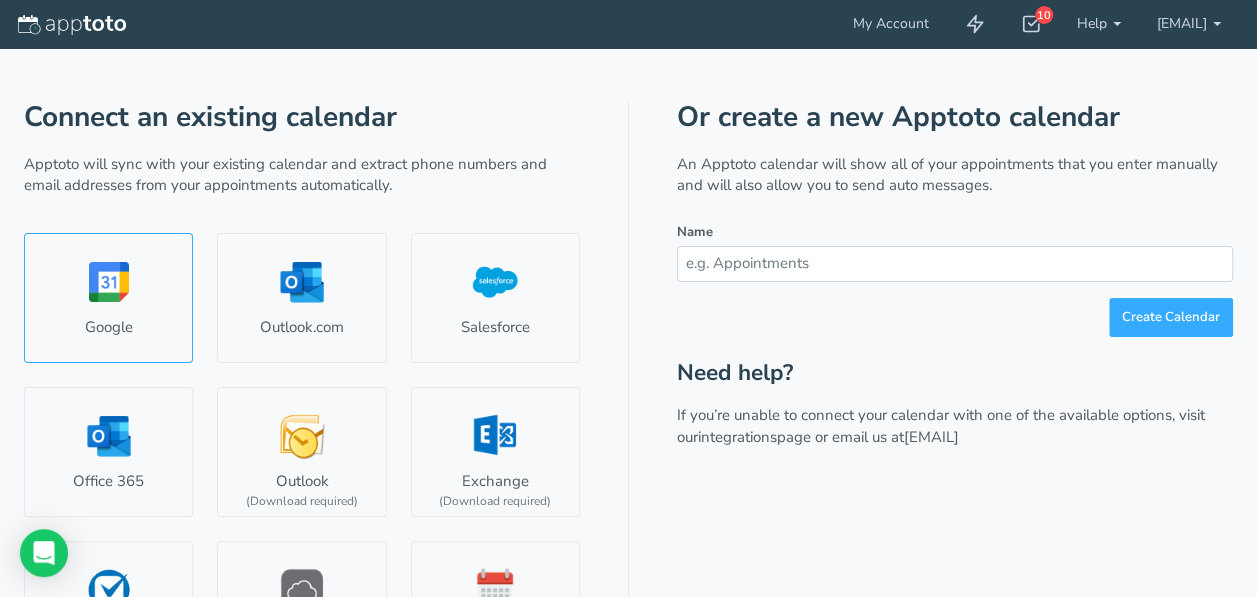 click on "Google" at bounding box center (108, 298) 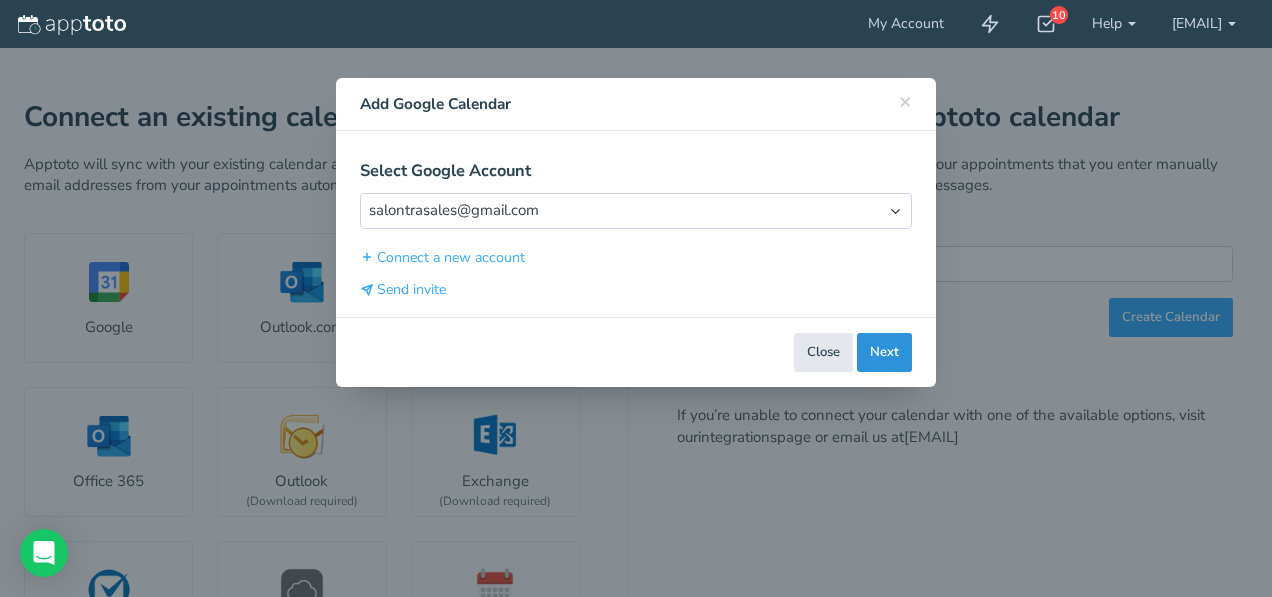 click on "Next" at bounding box center (884, 352) 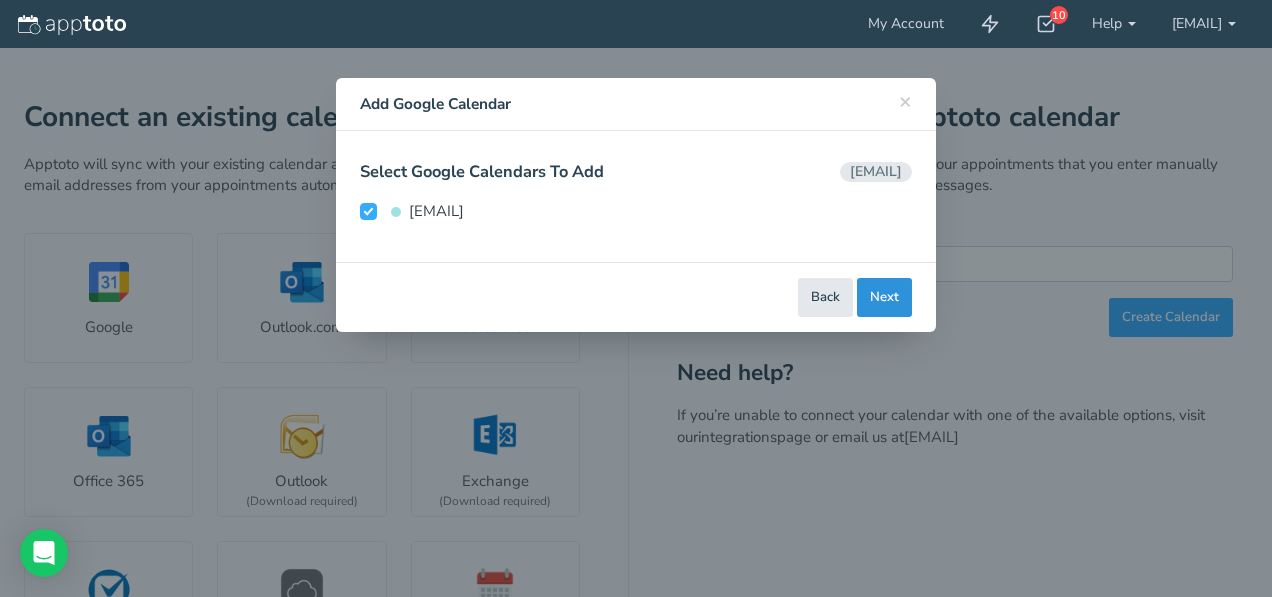 click on "Next" at bounding box center (884, 297) 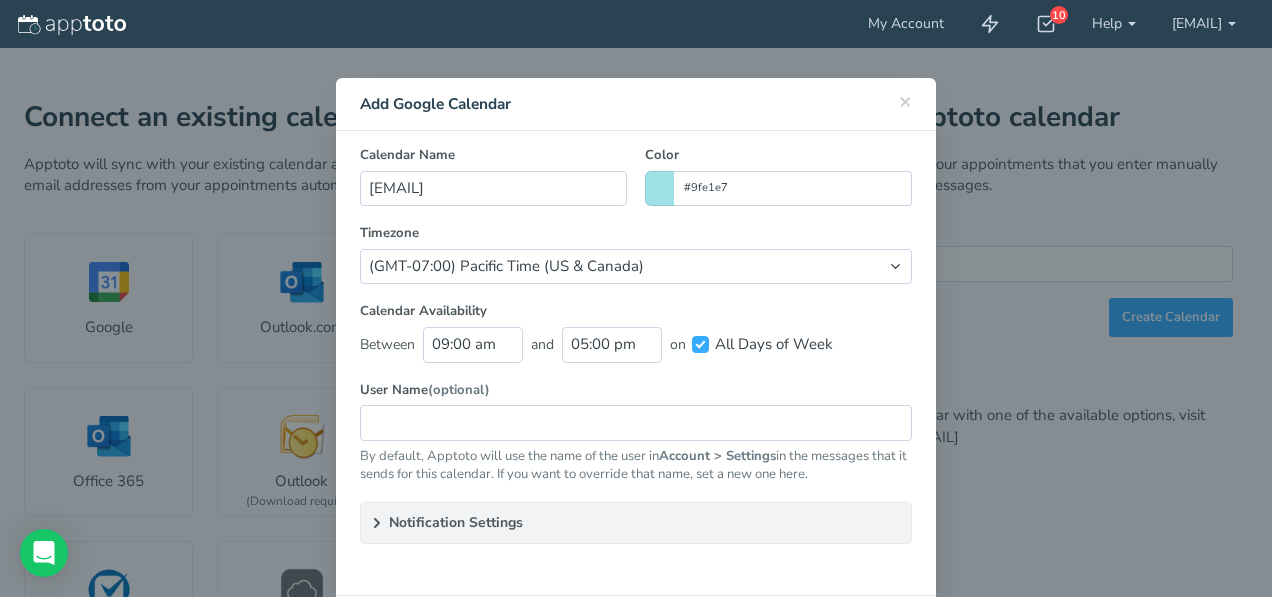 click on "× Close
Add Google Calendar
Select Google Account
Select Account [EMAIL]
Connect a new account
Send invite
Connect Google to Apptoto
You’ll be taken to a new page to connect your account and   then back to Apptoto to choose which calendars to sync.
Invite someone to connect their Google account to your Apptoto account.
Send them the following url:" at bounding box center [636, 298] 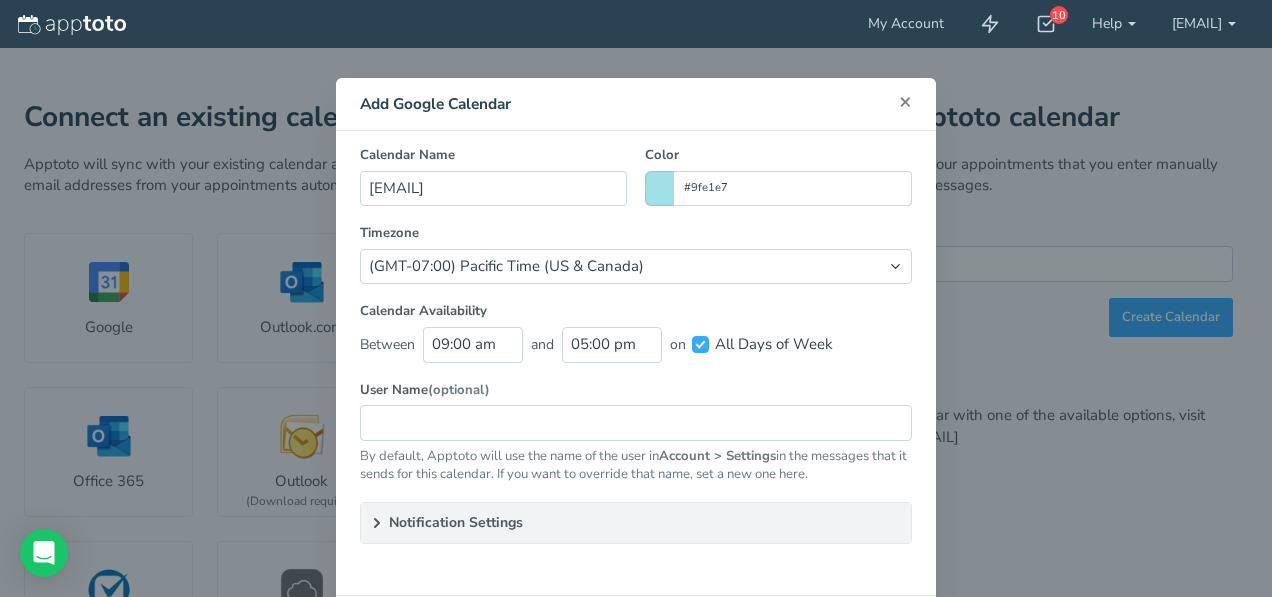 click on "×" at bounding box center [905, 101] 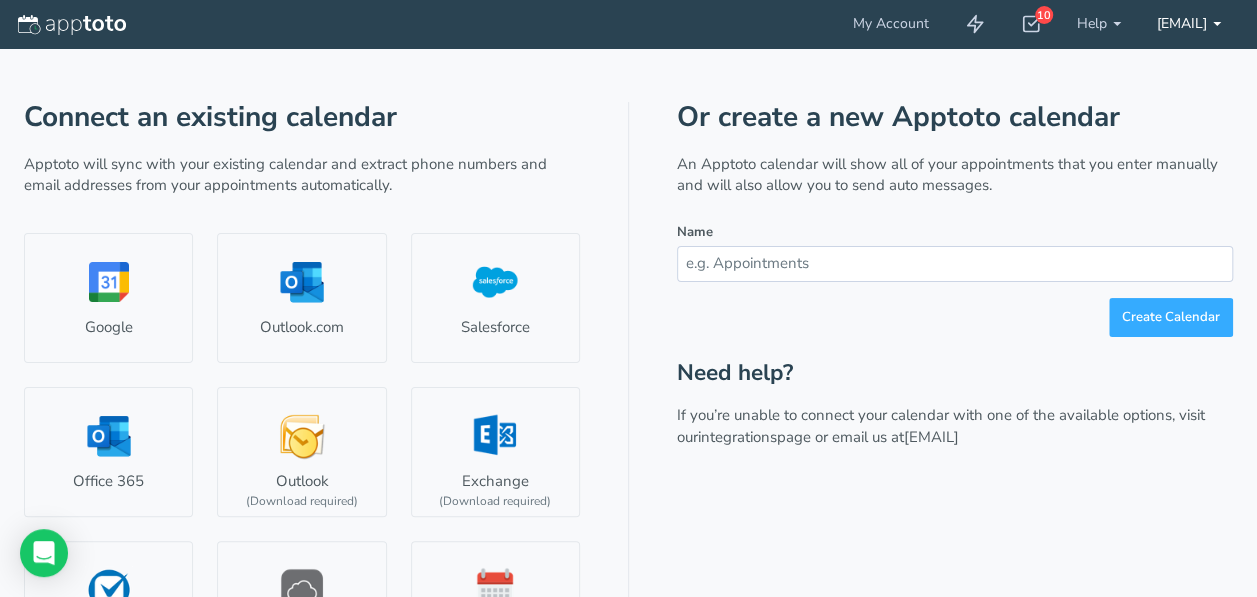 click on "[EMAIL]" at bounding box center [1099, 24] 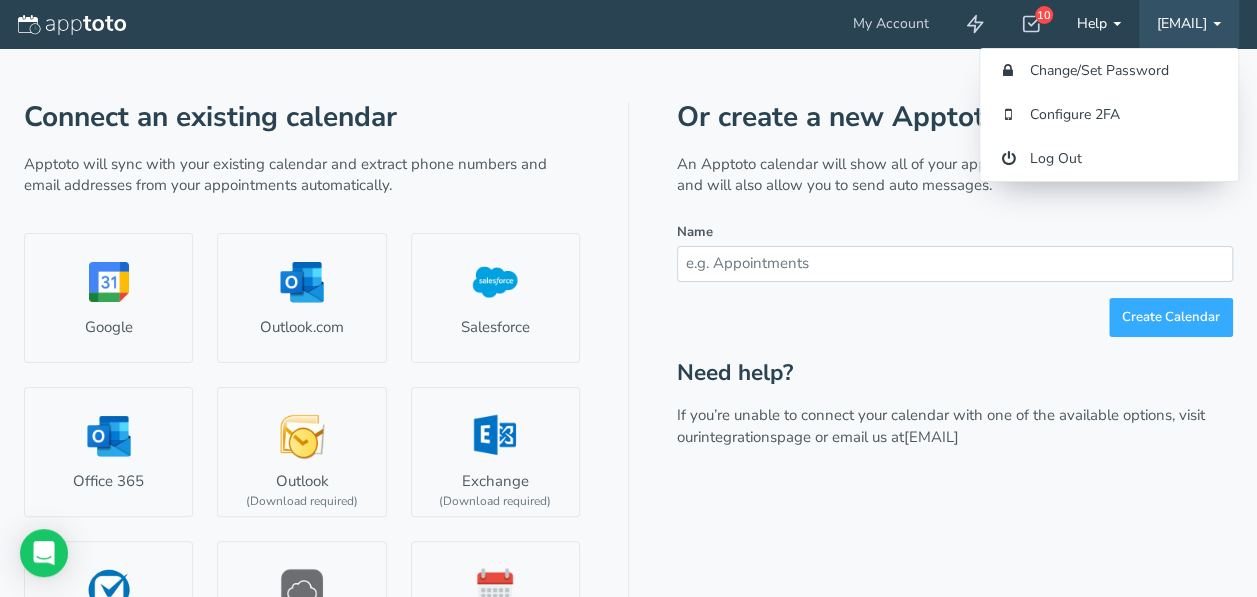 click at bounding box center [1117, 24] 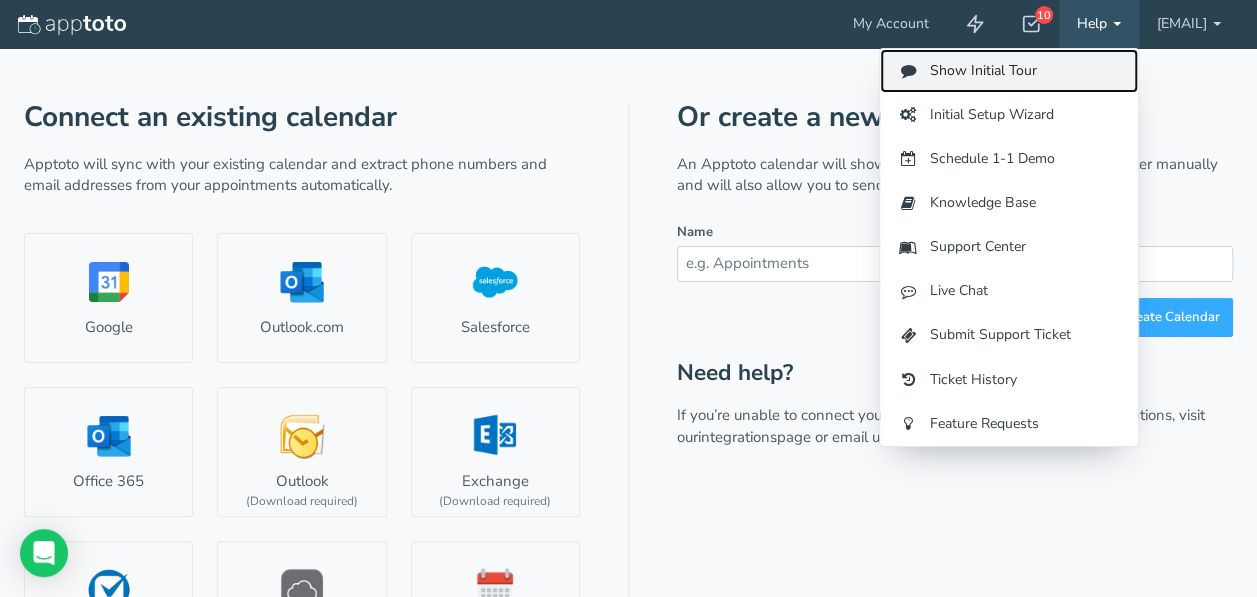 click on "Show Initial Tour" at bounding box center [1009, 71] 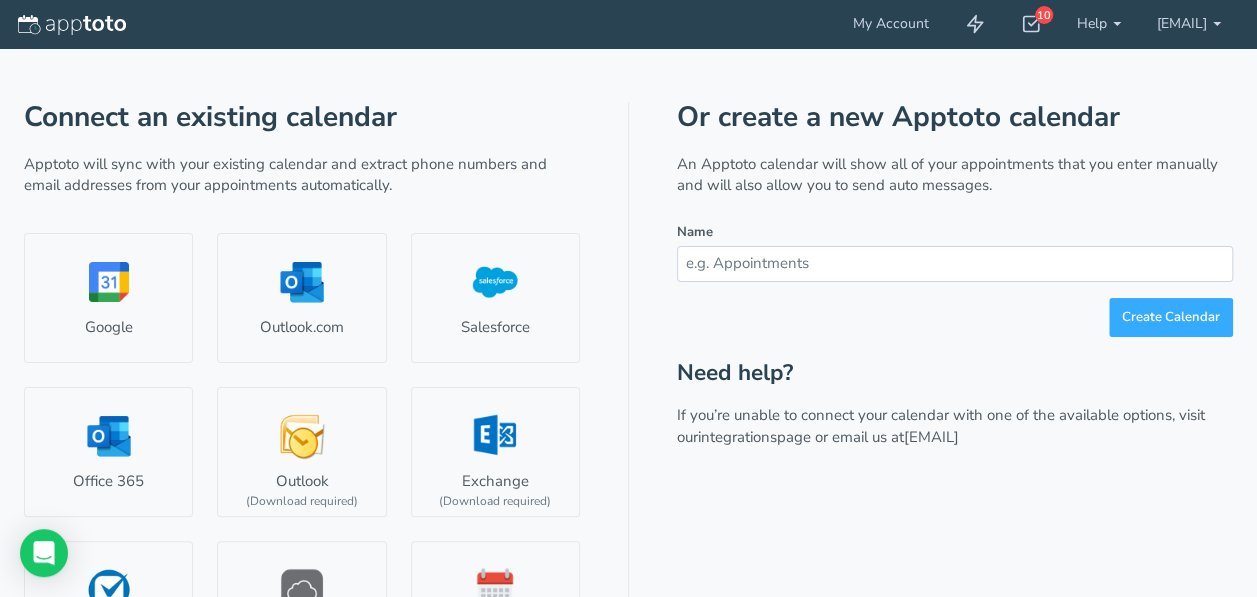 scroll, scrollTop: 239, scrollLeft: 0, axis: vertical 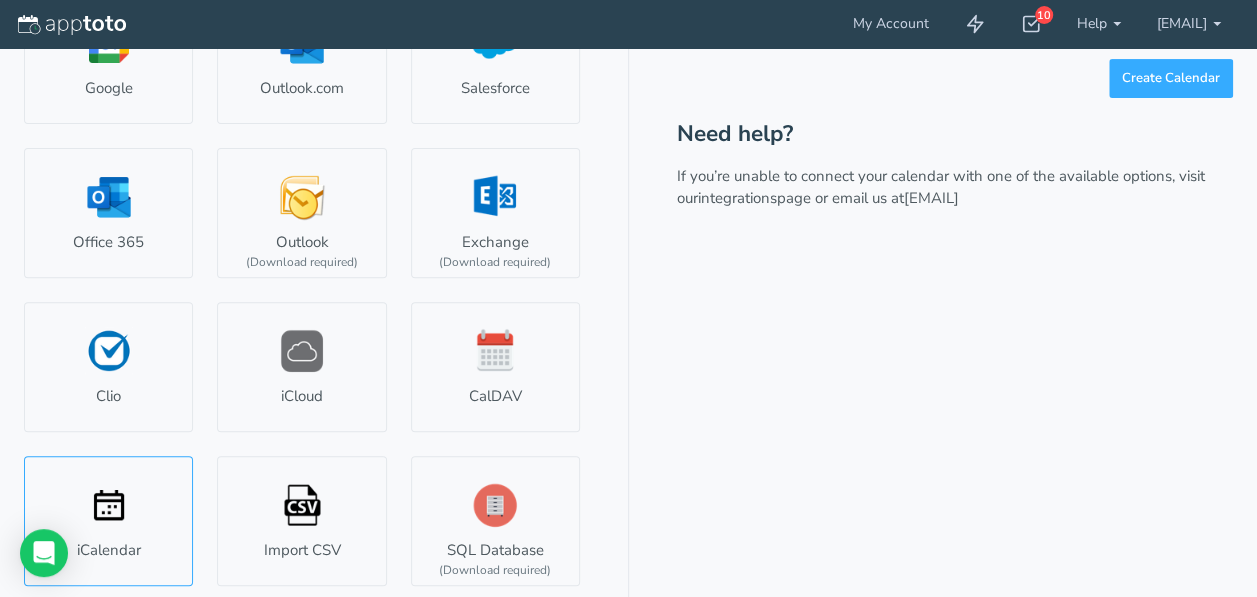 click on "iCalendar" at bounding box center (108, 521) 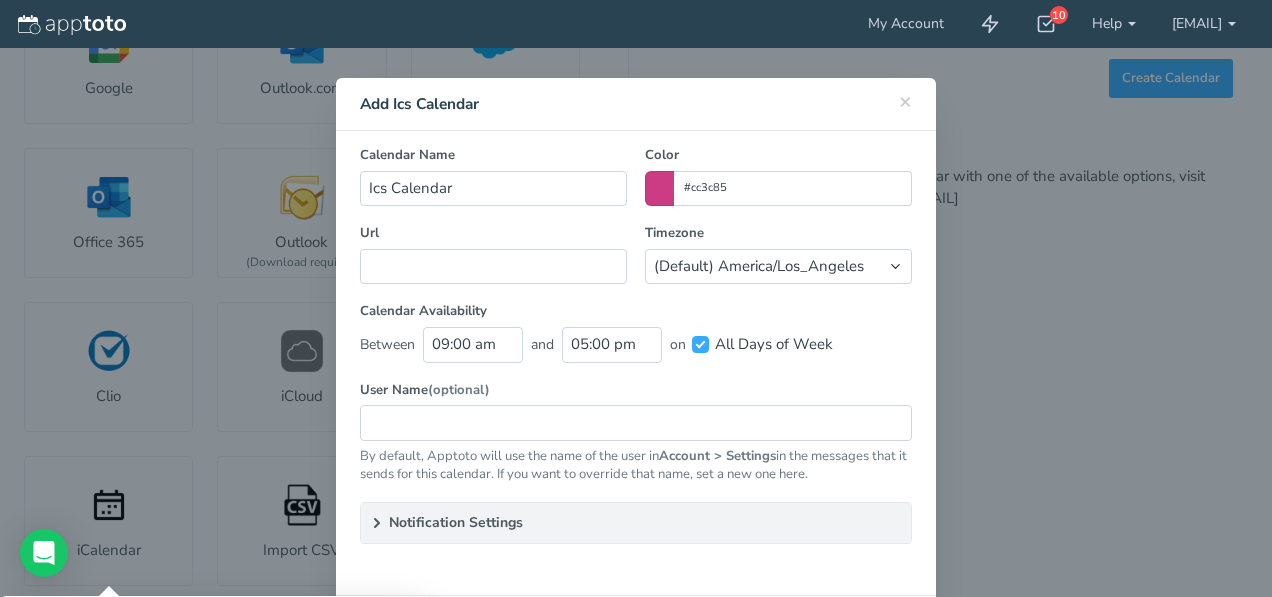 click on "× Close
Add Ics Calendar
Select Ics Account
Select Account
Connect a new account
Send invite
Connect Ics to Apptoto
You’ll be taken to a new page to connect your account and   then back to Apptoto to choose which calendars to sync.
Invite someone to connect their Ics account to your Apptoto account.
Send them the following url:" at bounding box center [636, 298] 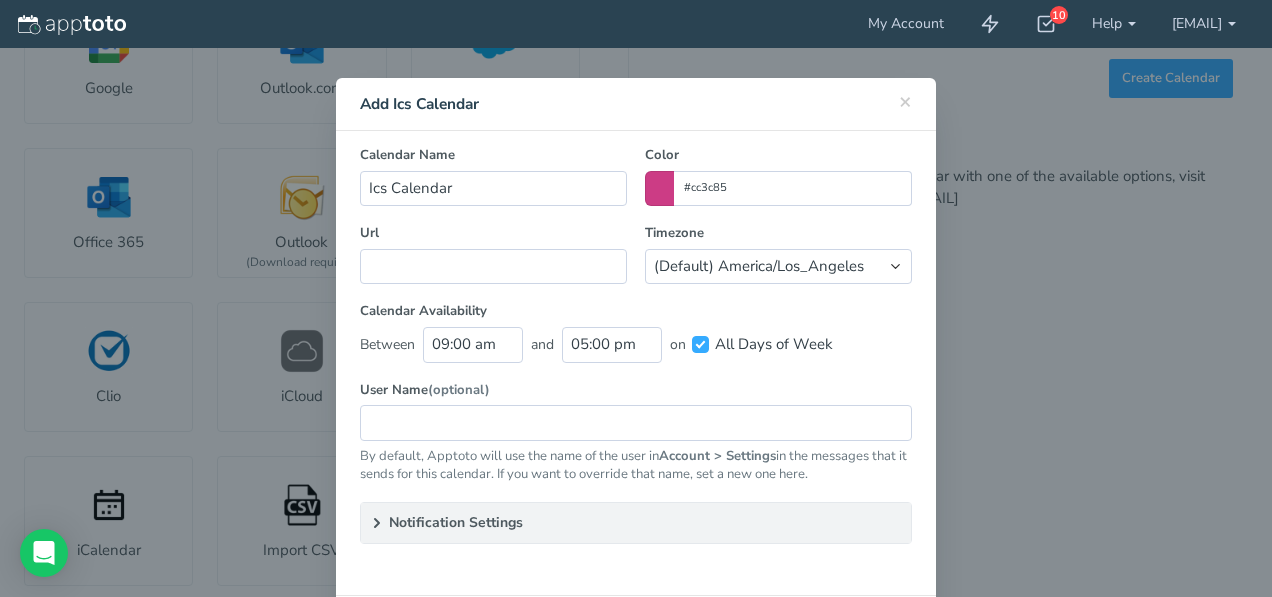 click on "× Close
Add Ics Calendar" at bounding box center (636, 104) 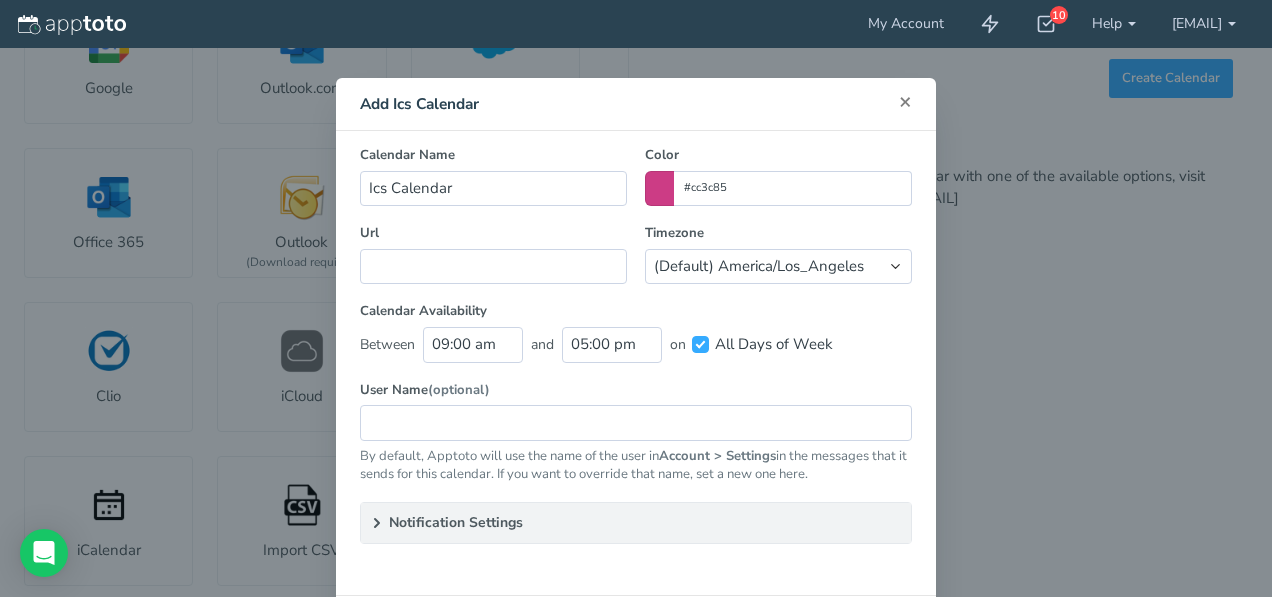 click on "×" at bounding box center (905, 101) 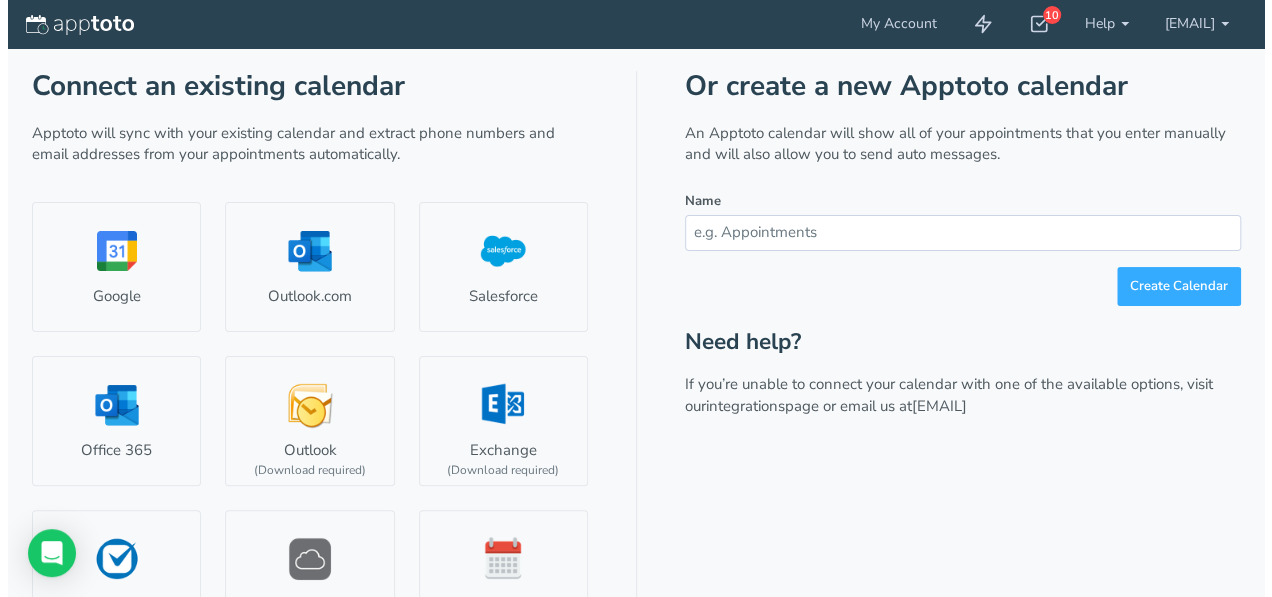 scroll, scrollTop: 0, scrollLeft: 0, axis: both 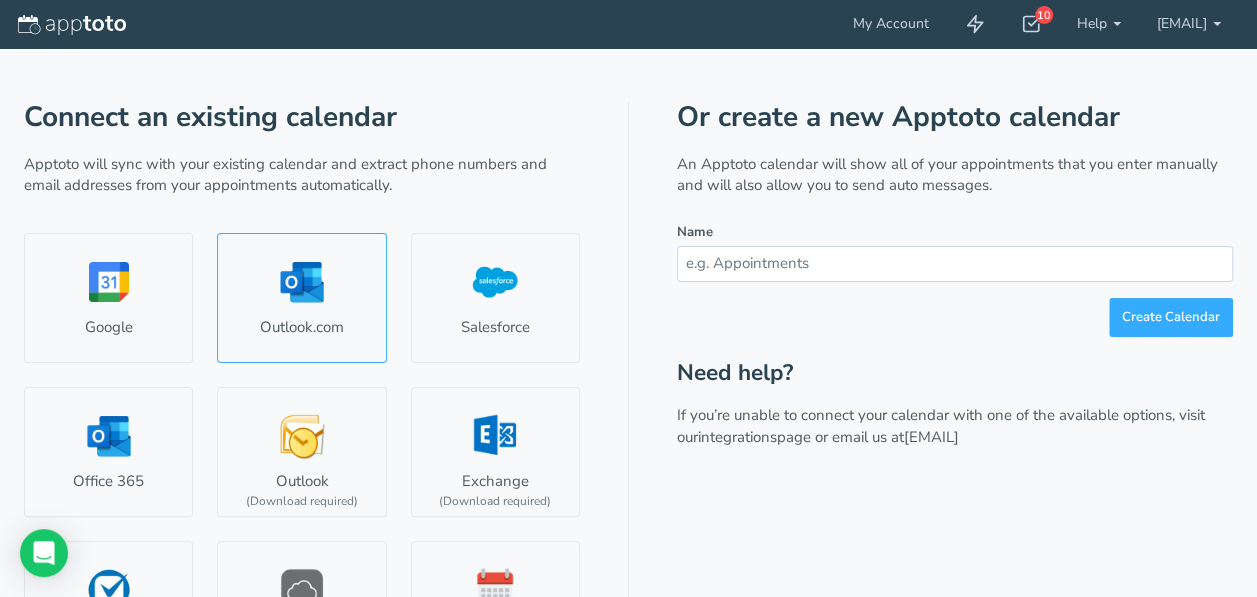 click on "Outlook.com" at bounding box center (301, 298) 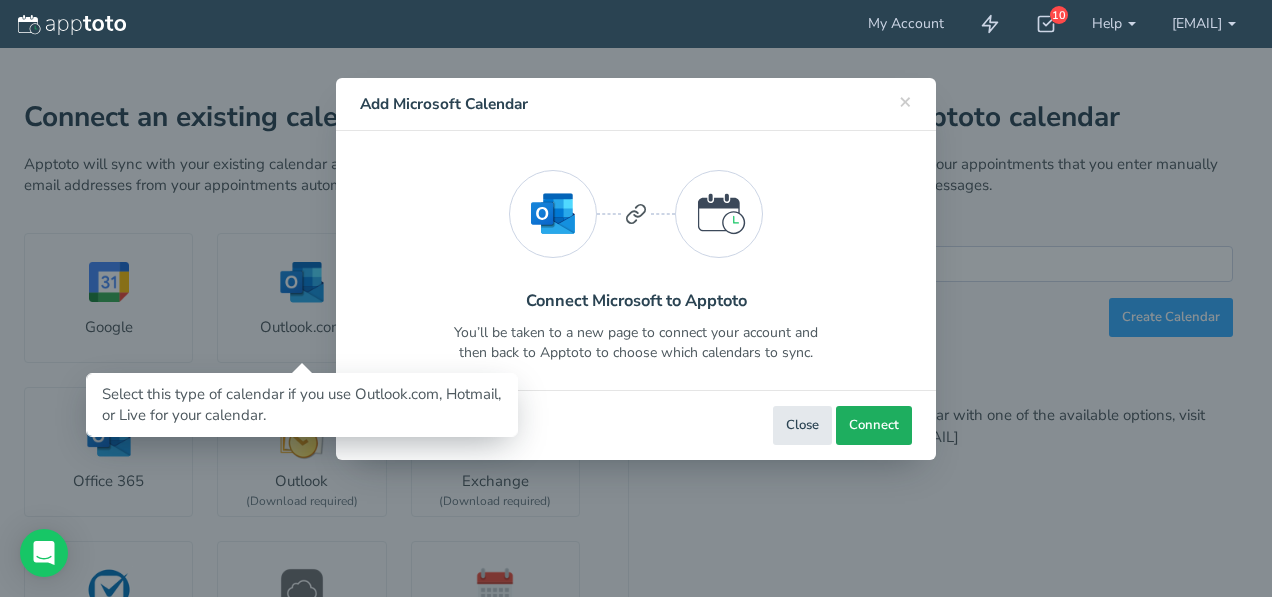 click on "Connect" at bounding box center (874, 425) 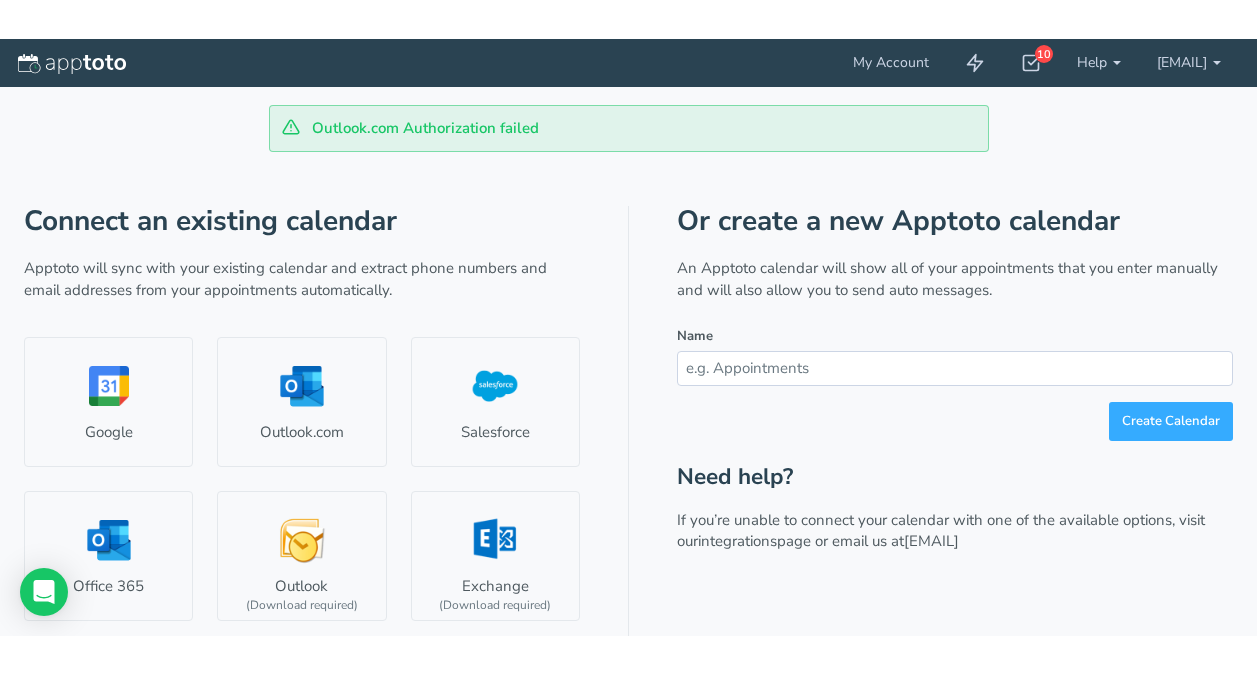 scroll, scrollTop: 0, scrollLeft: 0, axis: both 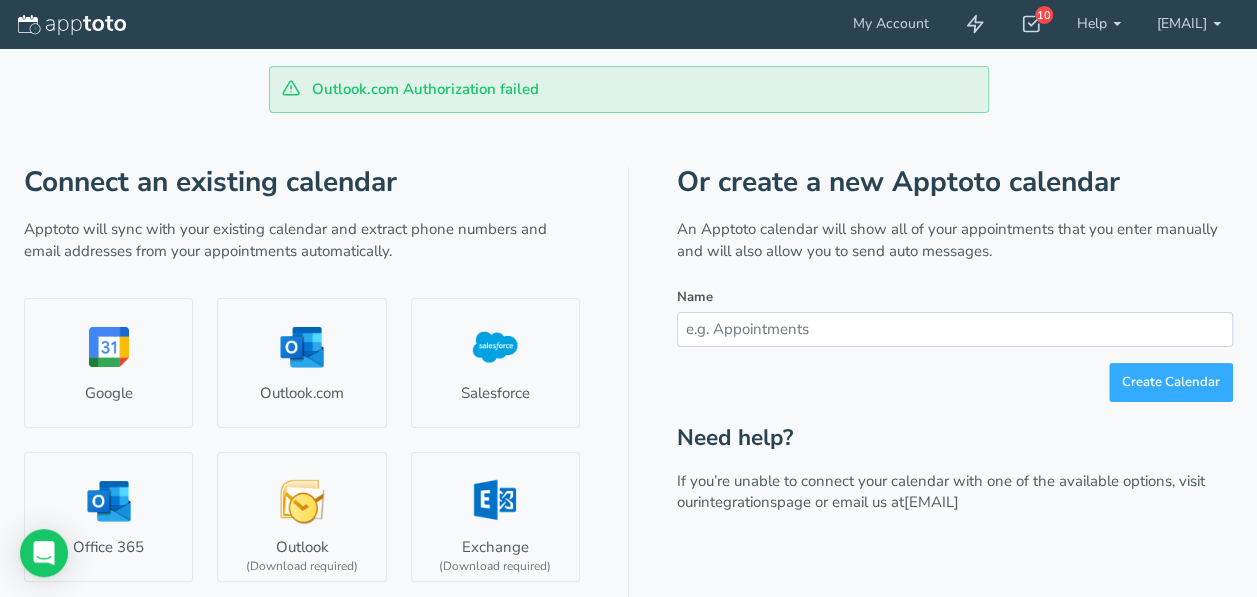 click on "Connect an existing calendar
Apptoto will sync with your existing calendar and extract phone numbers and email addresses from your appointments automatically.
Google
Outlook.com
Salesforce
Office 365
Outlook (Download required)
Exchange (Download required)
Clio
iCloud
CalDAV
iCalendar
Import CSV
SQL Database (Download required)
Please wait while we connect to Google.
Please wait while we connect to Salesforce.
Please wait...
Please wait while we connect to Office 365.
Please tell us what type of calendar you would like to connect:
Is your calendar not listed above?
Chances are we can
still integrate with it
!
Please tell us what type of calendar you would like us to integrate with and we will
get back to you shortly!
Type of calendar:
Submit
Or create a new Apptoto calendar
Name" at bounding box center [628, 507] 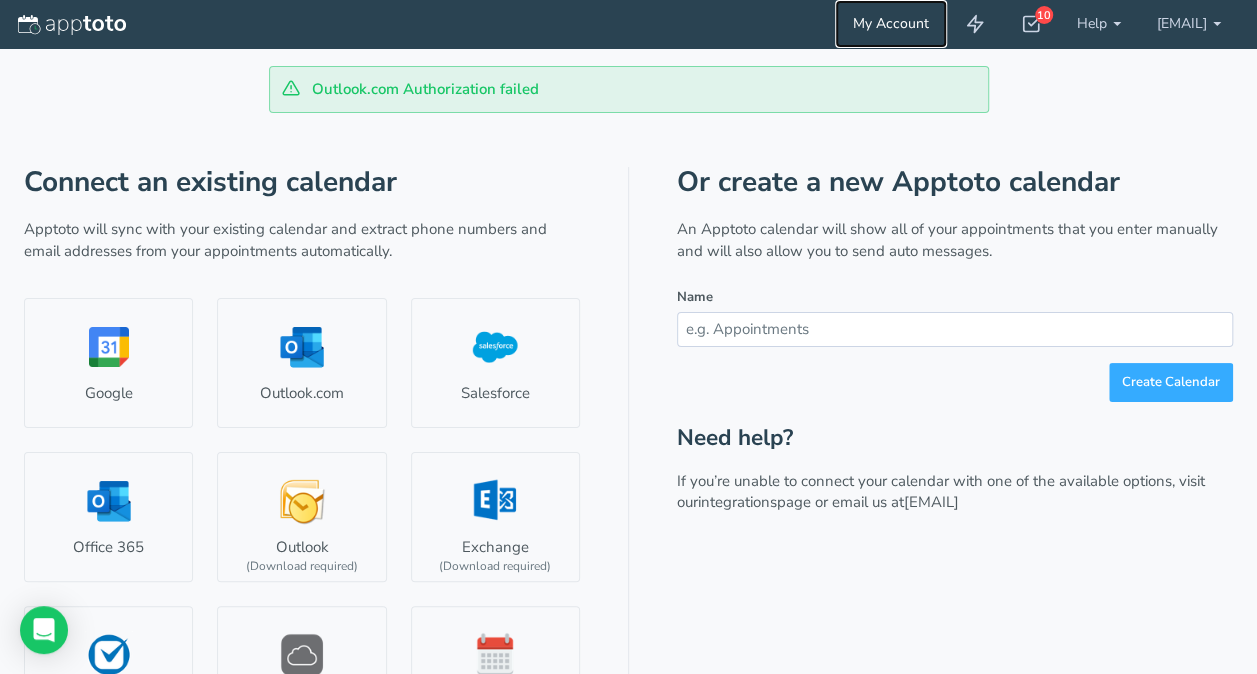 click on "My Account" at bounding box center [891, 24] 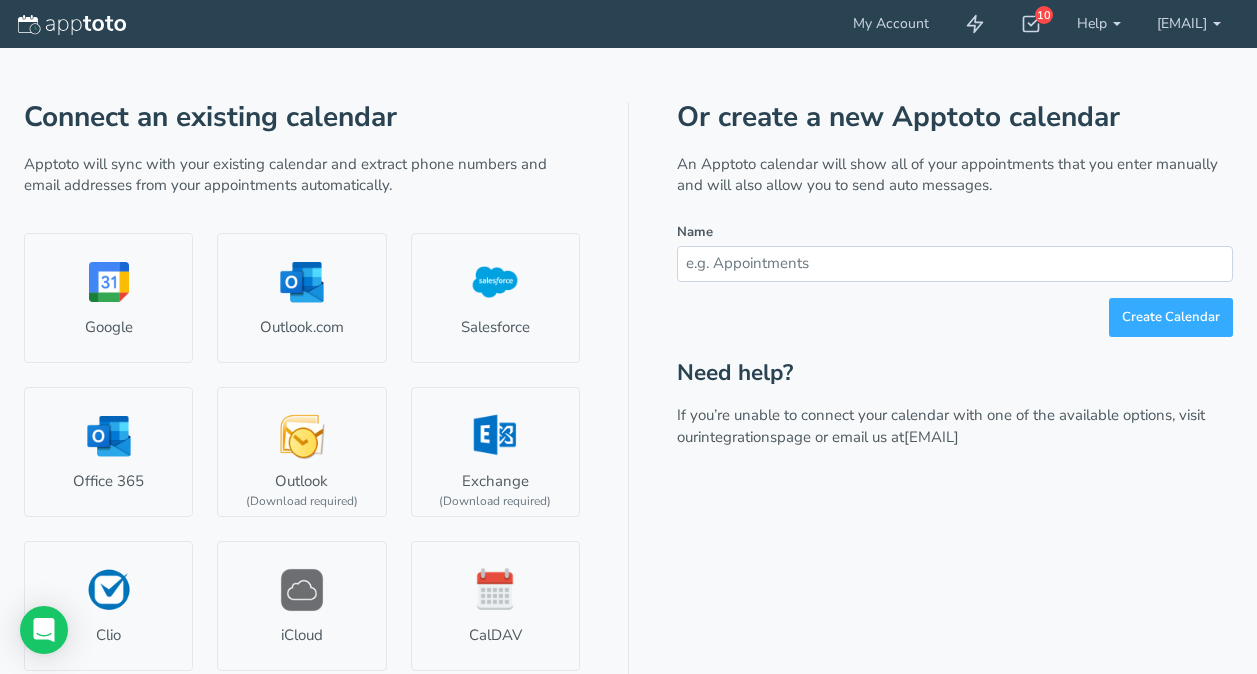 scroll, scrollTop: 0, scrollLeft: 0, axis: both 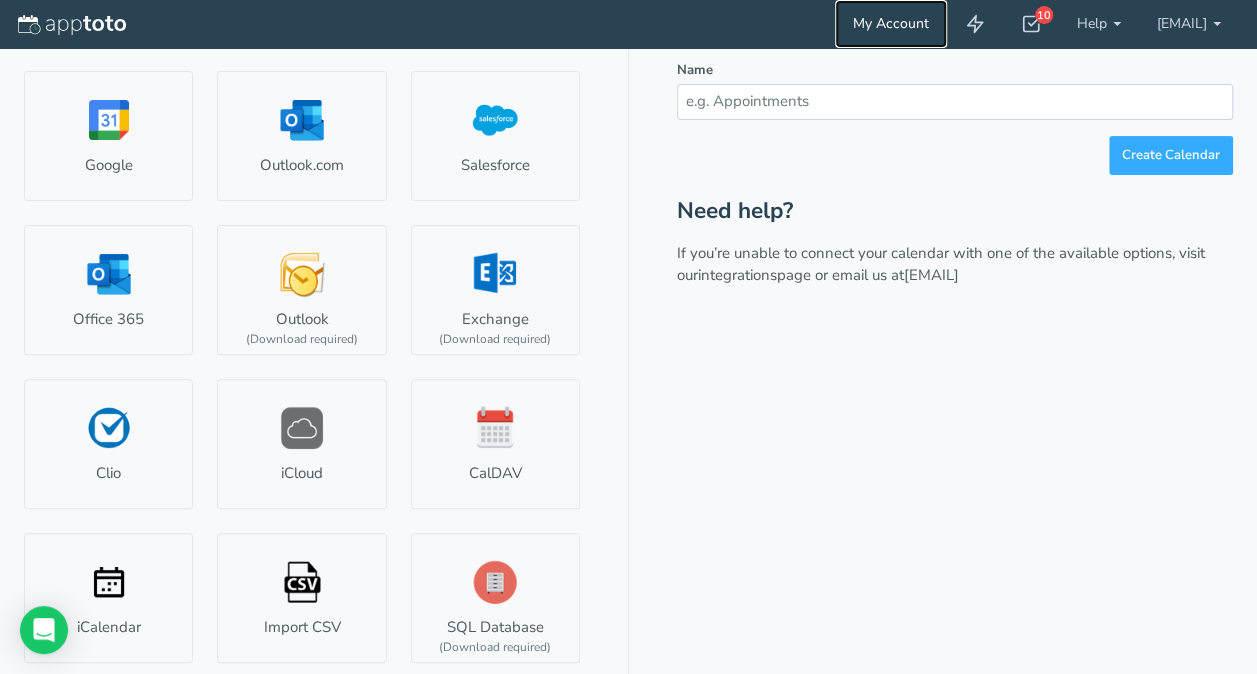 click on "My Account" at bounding box center [891, 24] 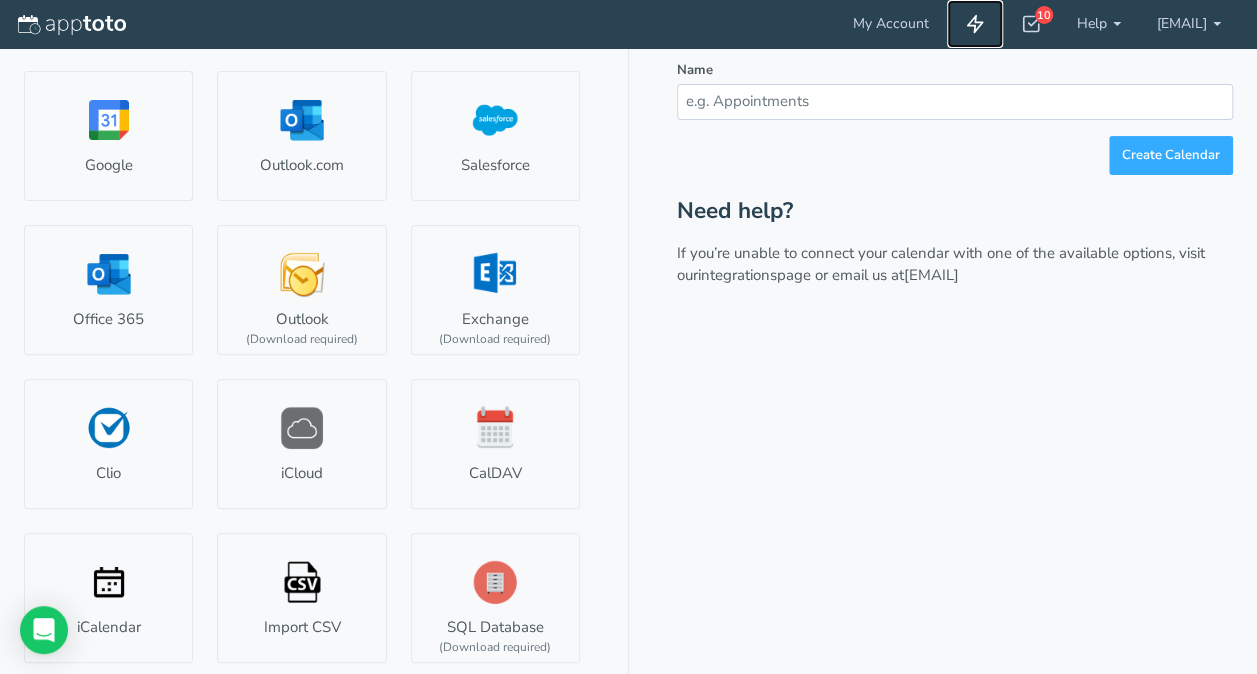 click at bounding box center [975, 24] 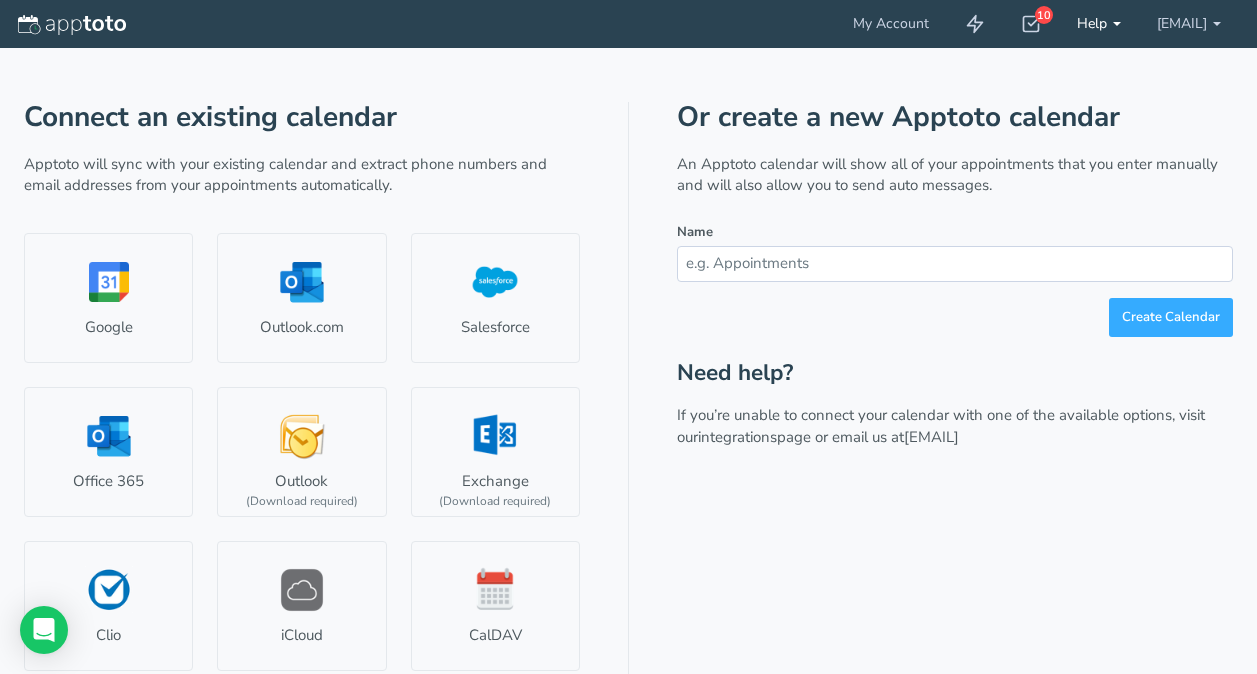 scroll, scrollTop: 0, scrollLeft: 0, axis: both 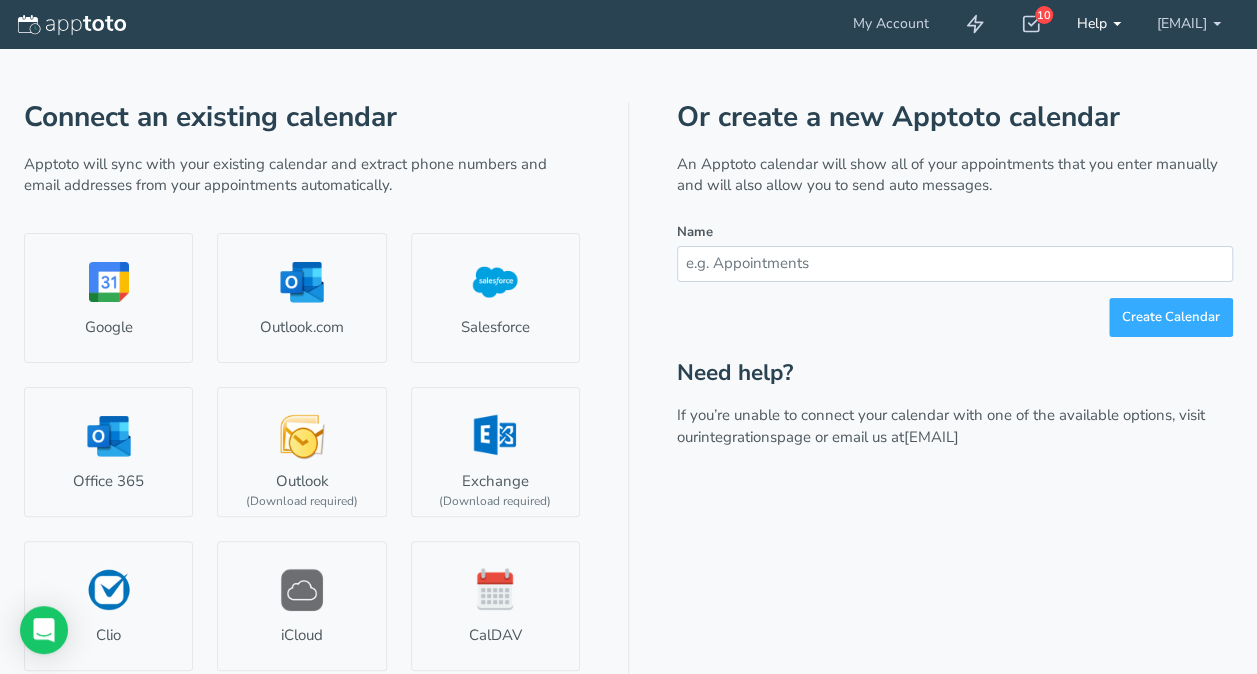 click on "Help" at bounding box center (1099, 24) 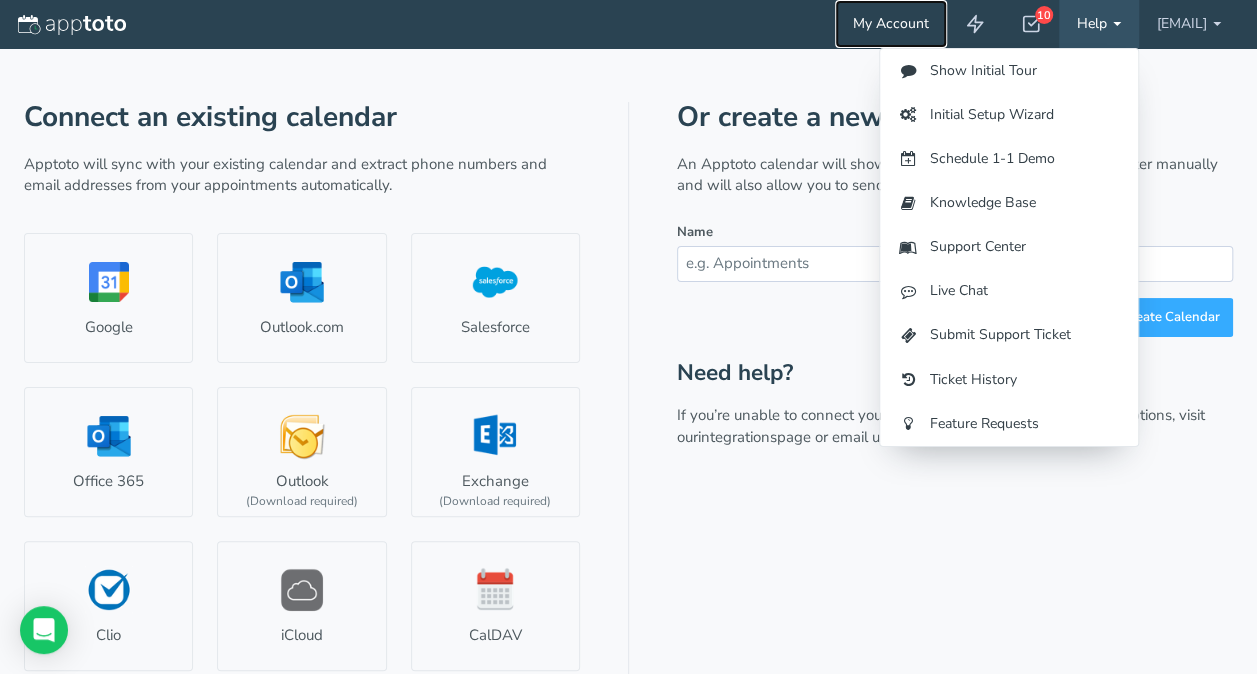 click on "My Account" at bounding box center (891, 24) 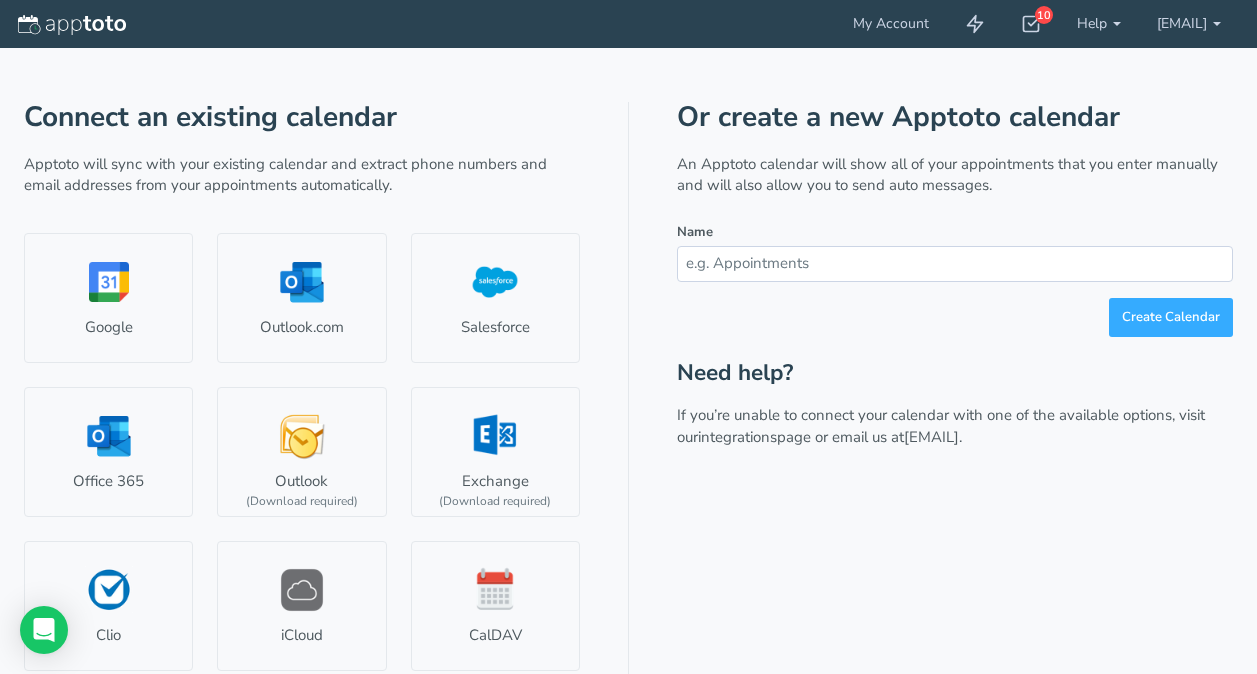 scroll, scrollTop: 0, scrollLeft: 0, axis: both 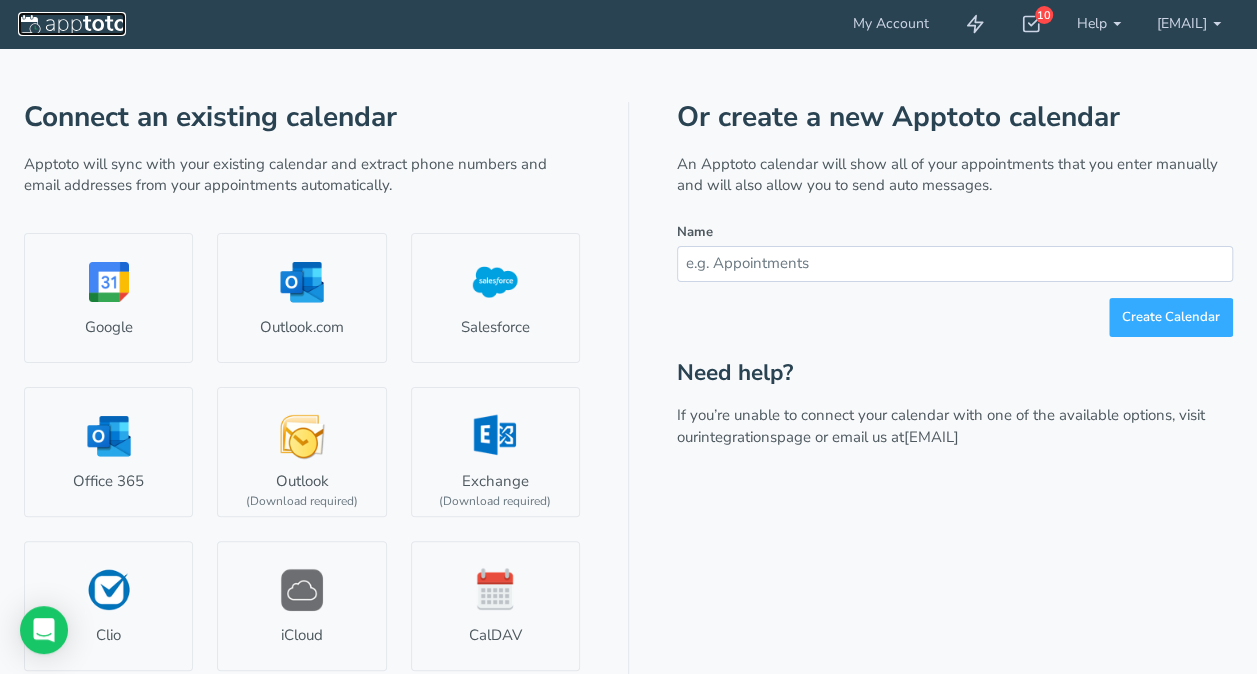 click at bounding box center [72, 25] 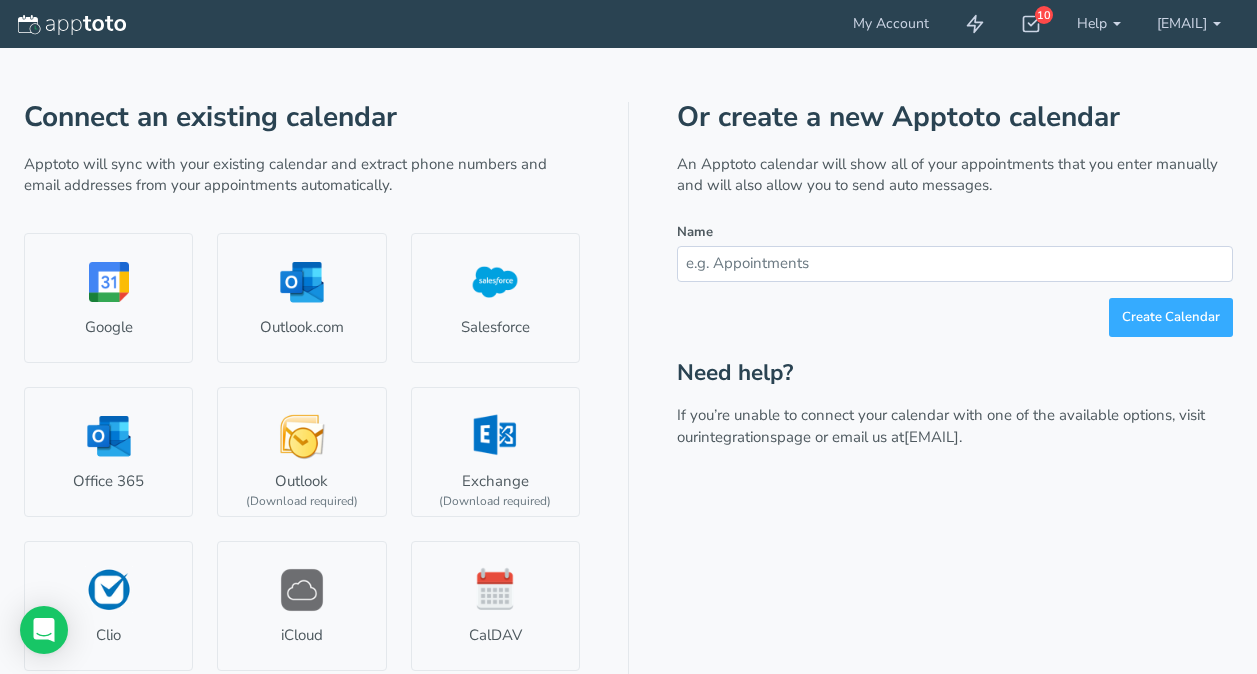 scroll, scrollTop: 0, scrollLeft: 0, axis: both 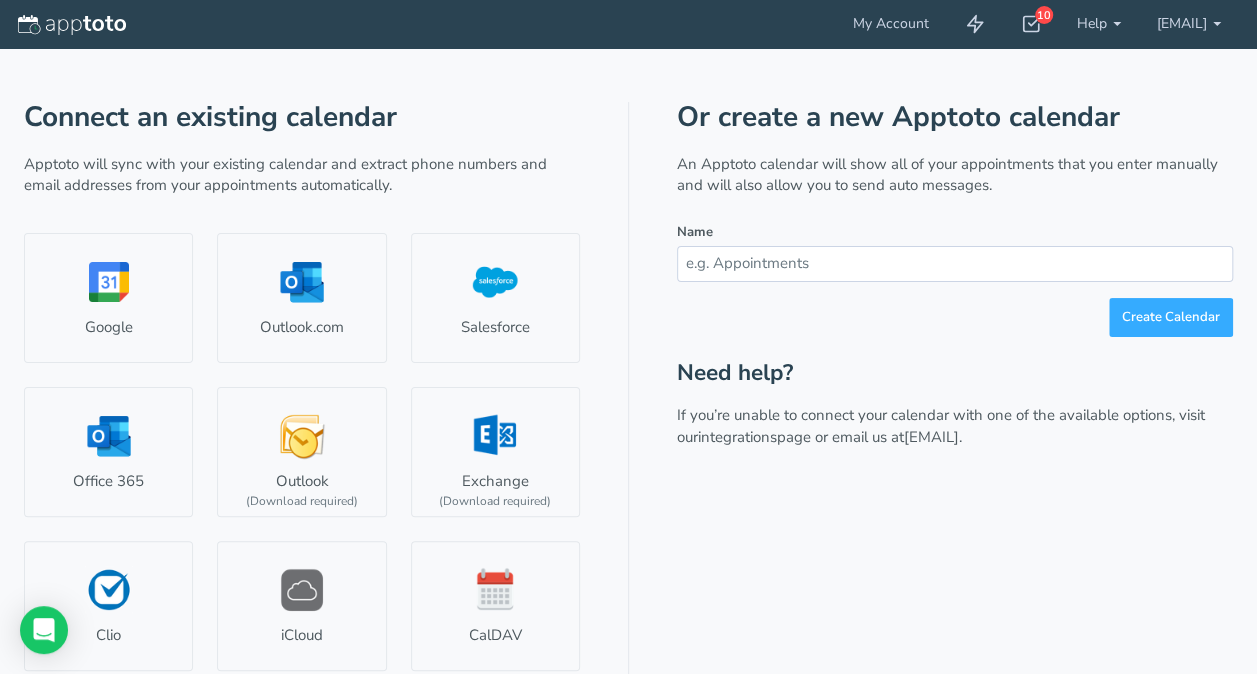 click on "[EMAIL]" at bounding box center (1099, 24) 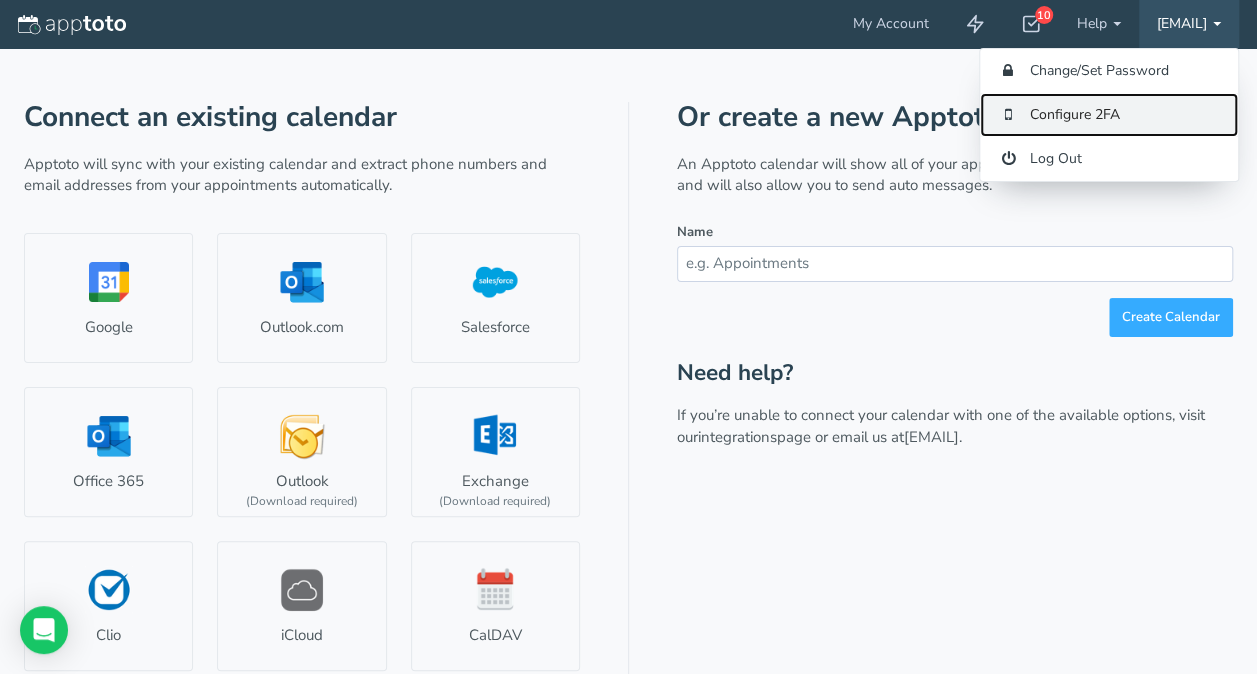 click on "Configure 2FA" at bounding box center [1109, 115] 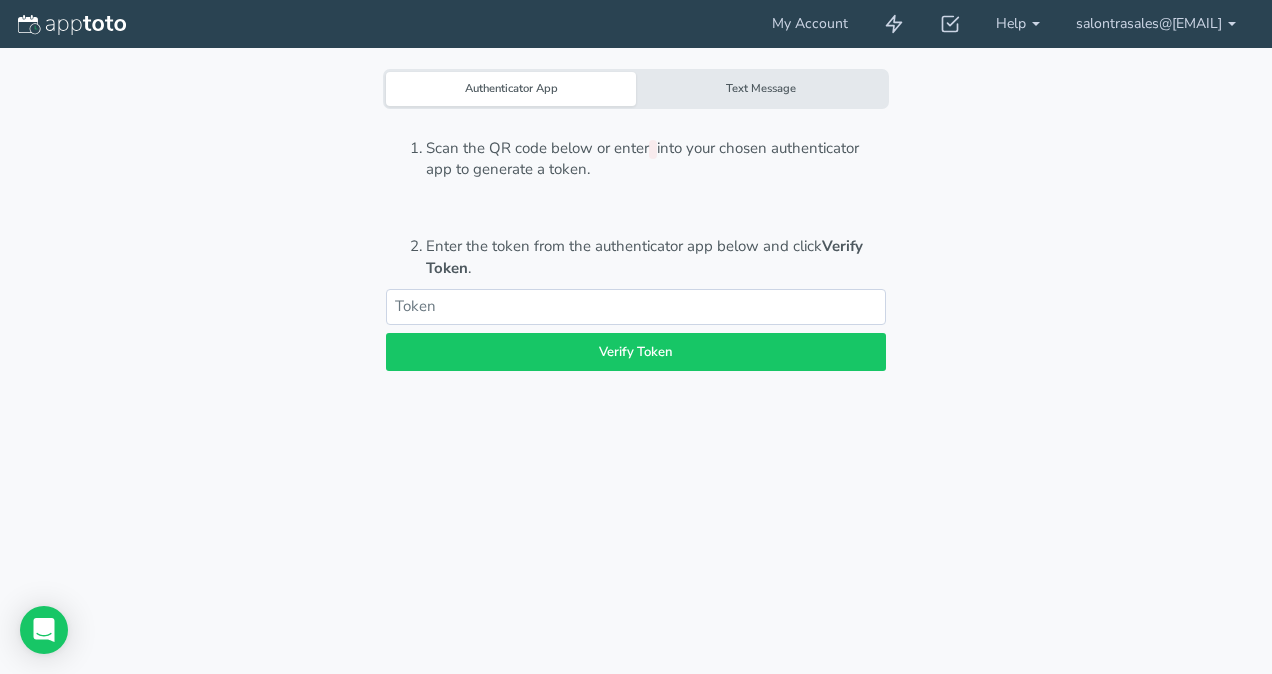 scroll, scrollTop: 0, scrollLeft: 0, axis: both 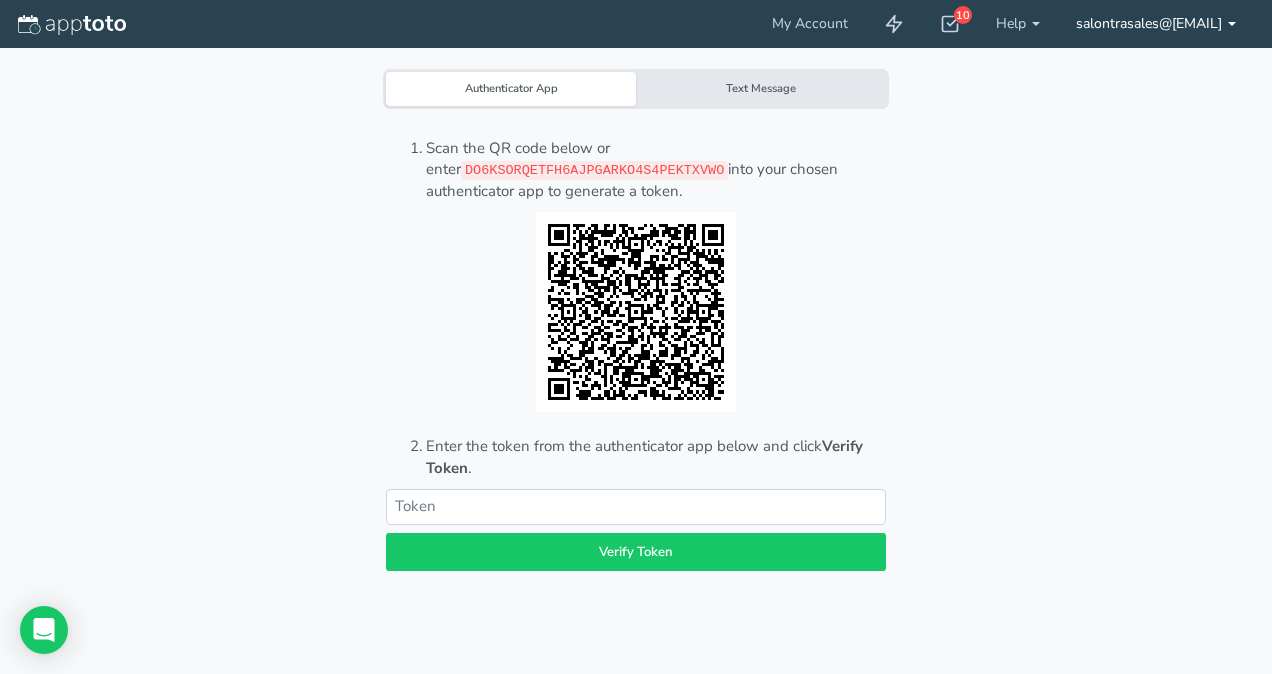 click on "salontrasales@[EMAIL]" at bounding box center (1018, 24) 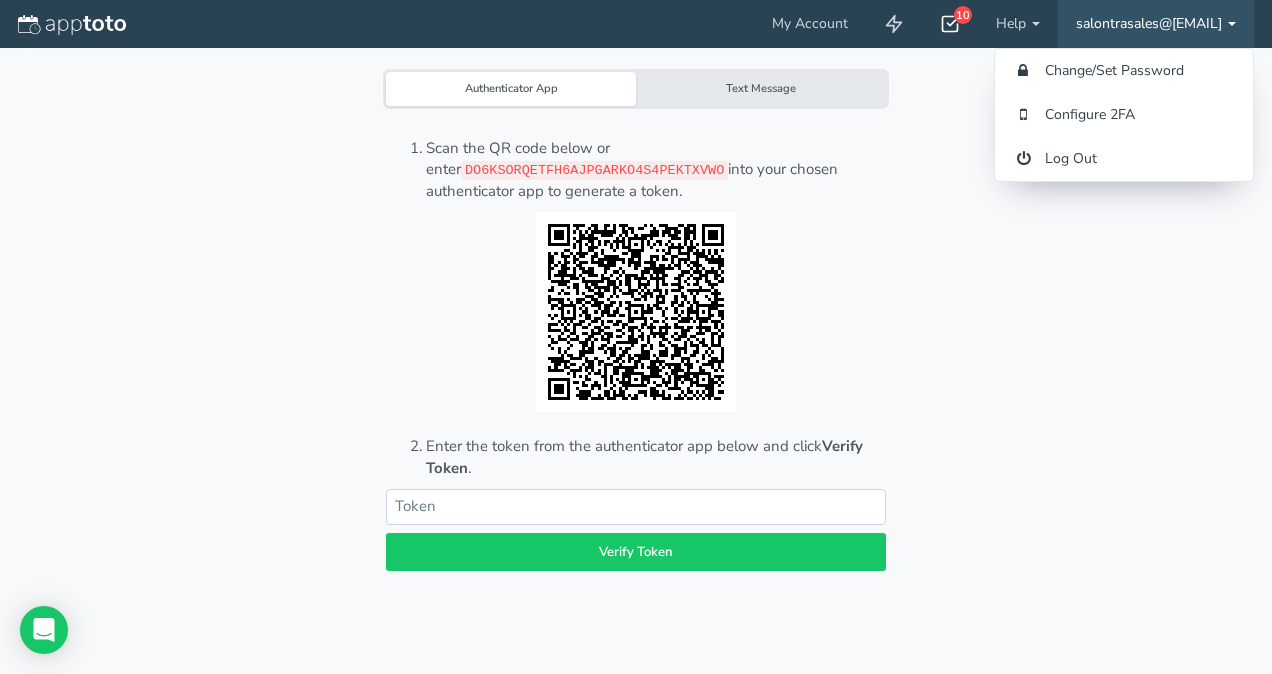 click at bounding box center [951, 24] 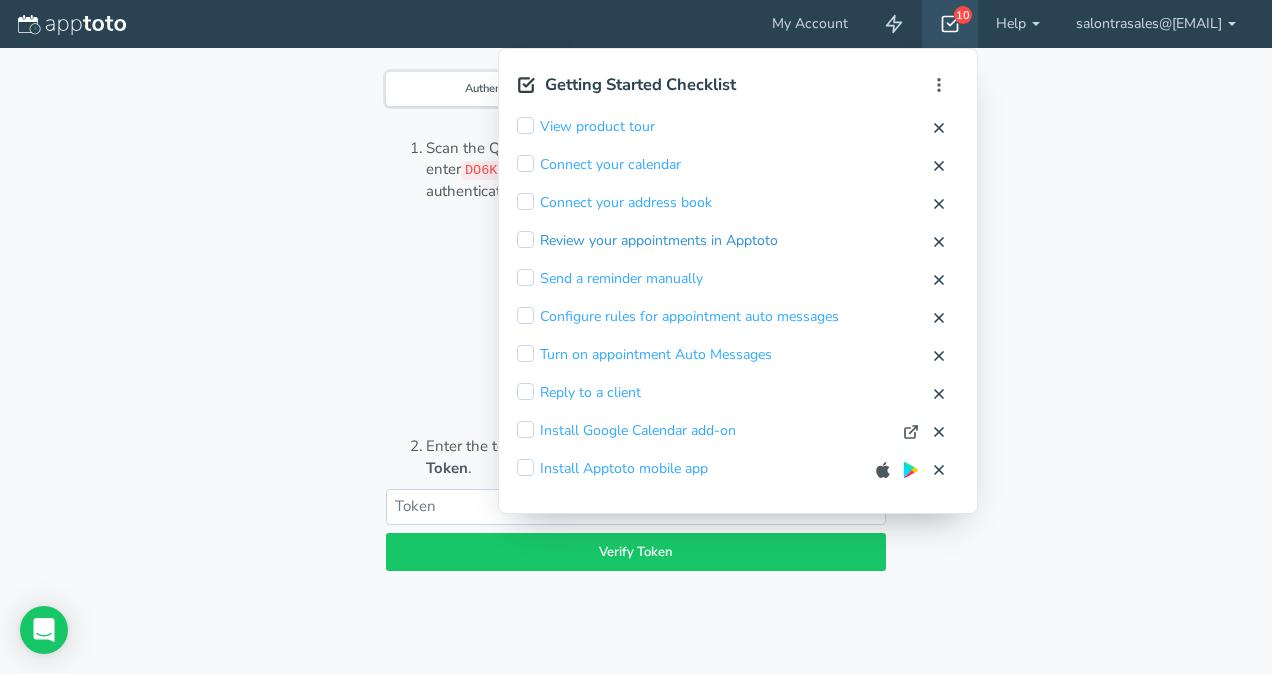 click on "Review your appointments in Apptoto" at bounding box center [597, 127] 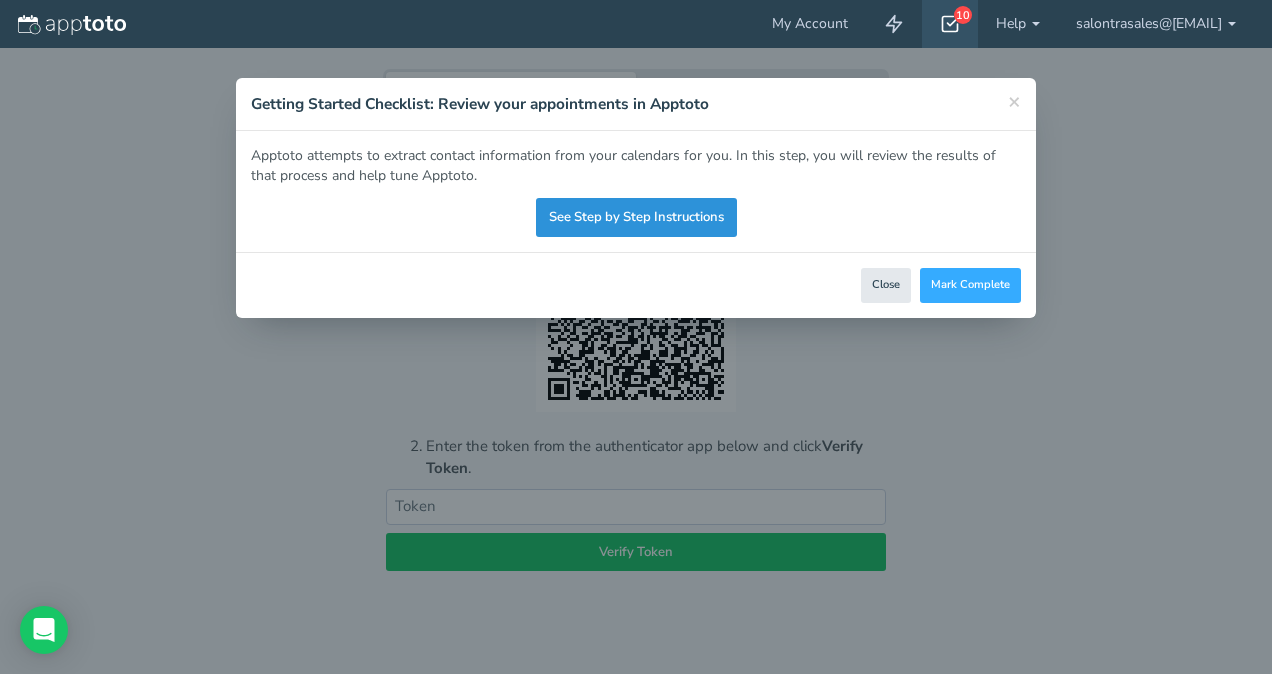 click on "See Step by Step Instructions" at bounding box center [636, 217] 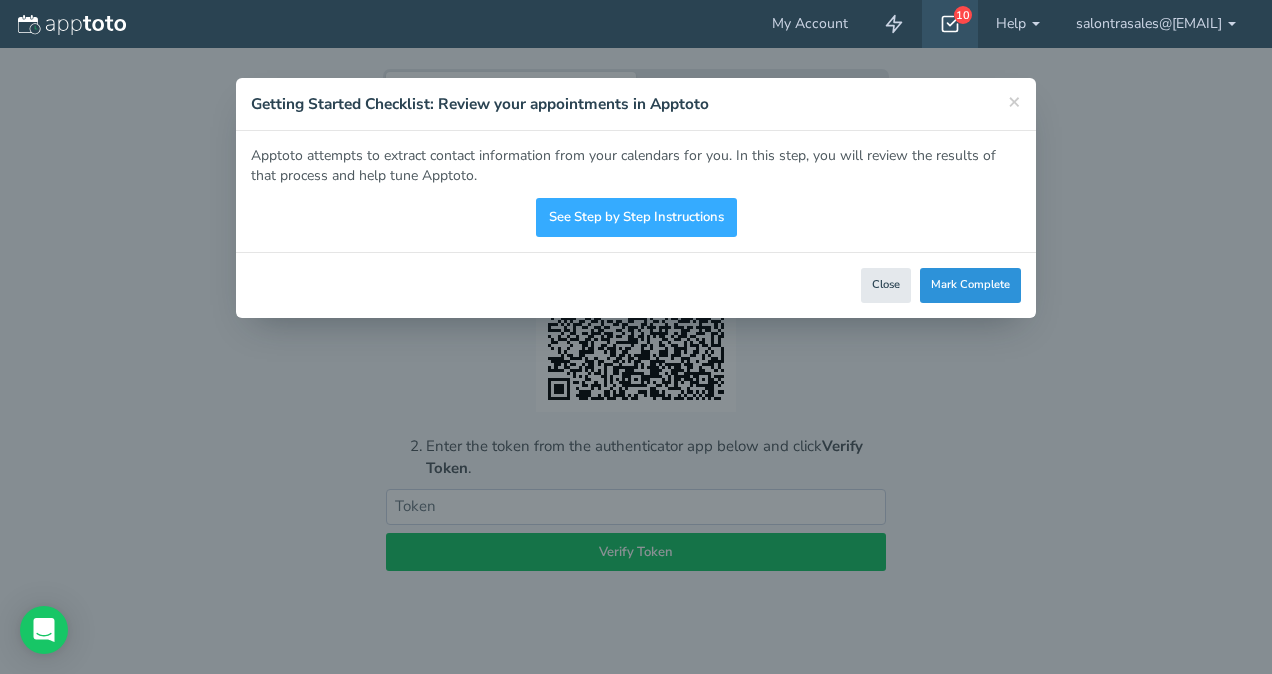click on "Mark Complete" at bounding box center [970, 285] 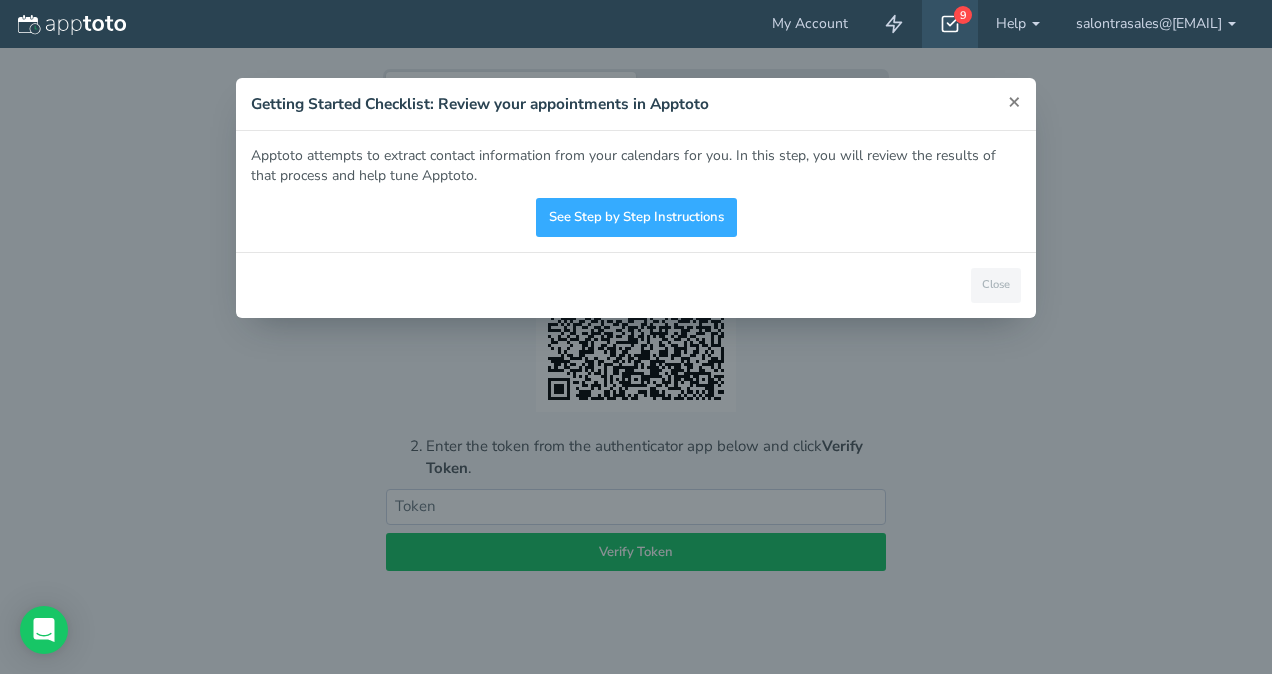 click on "×" at bounding box center (1014, 101) 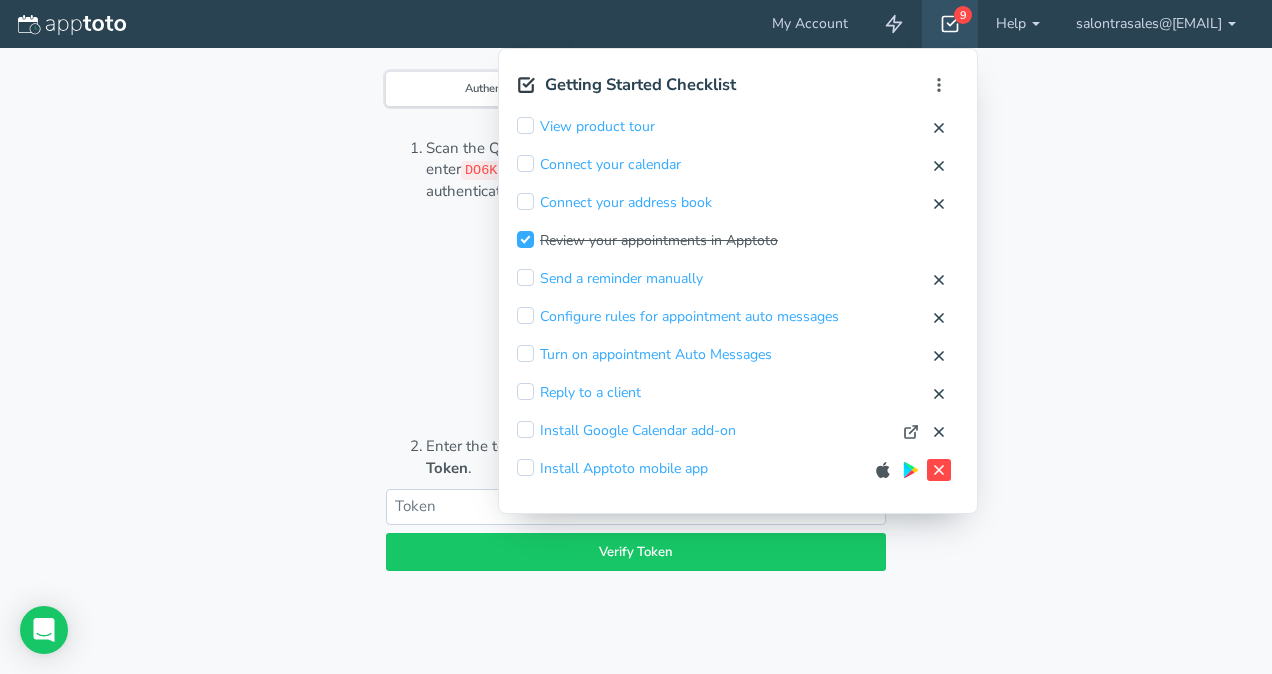 click at bounding box center [939, 128] 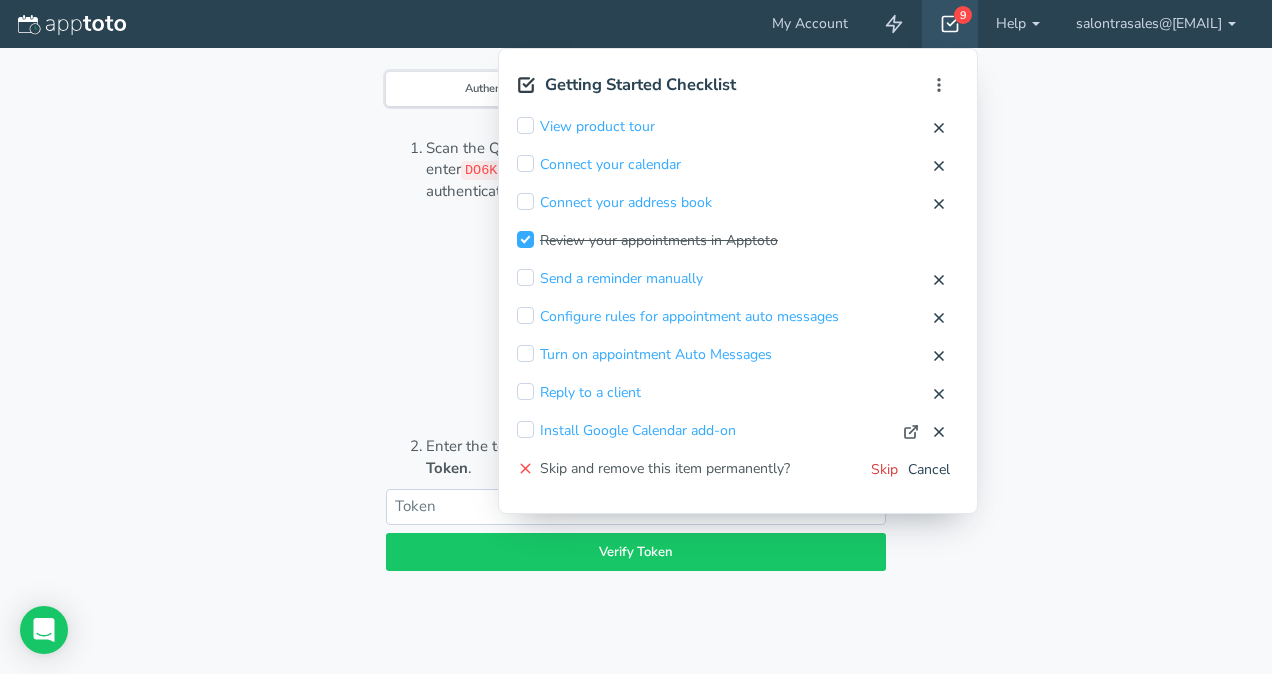 click on "Skip" at bounding box center (0, 0) 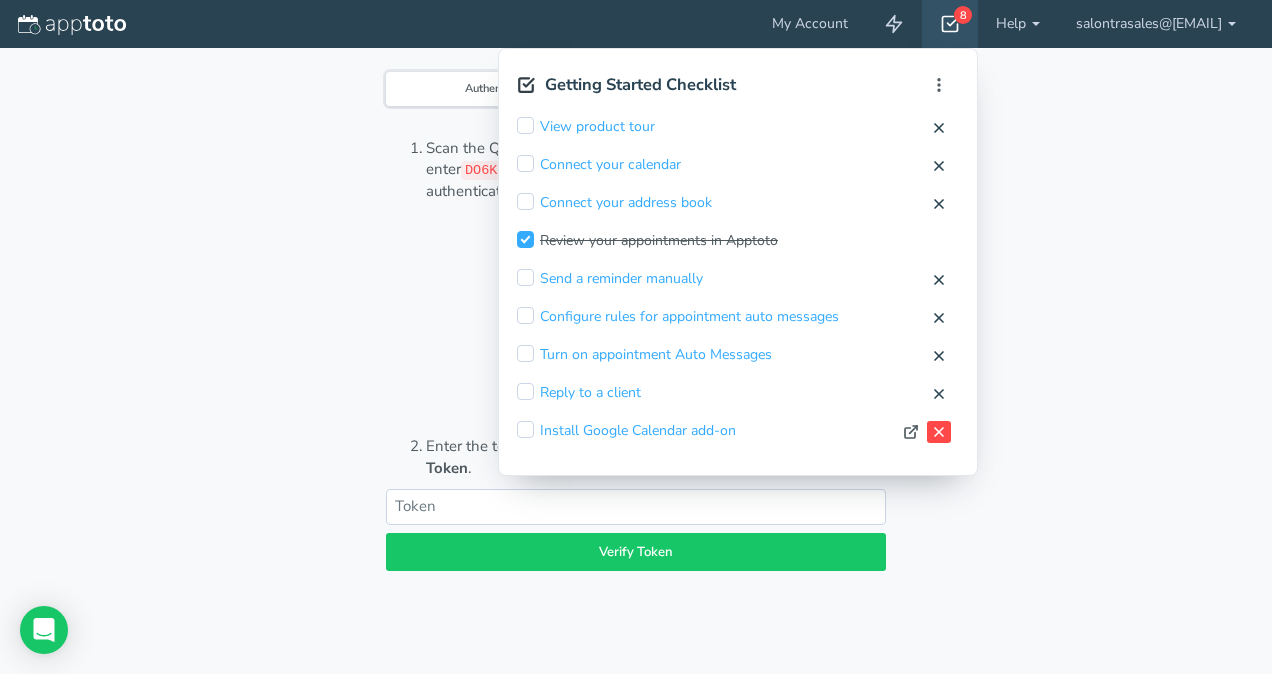 click at bounding box center [939, 128] 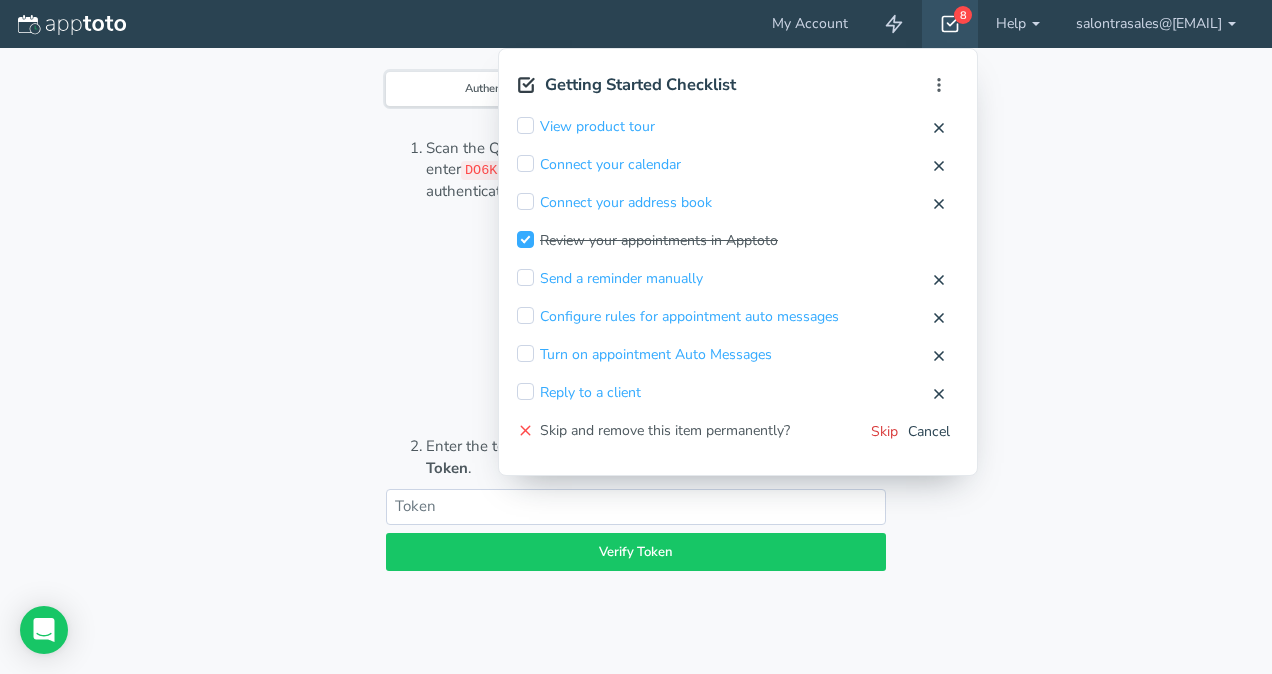 click on "Skip" at bounding box center [0, 0] 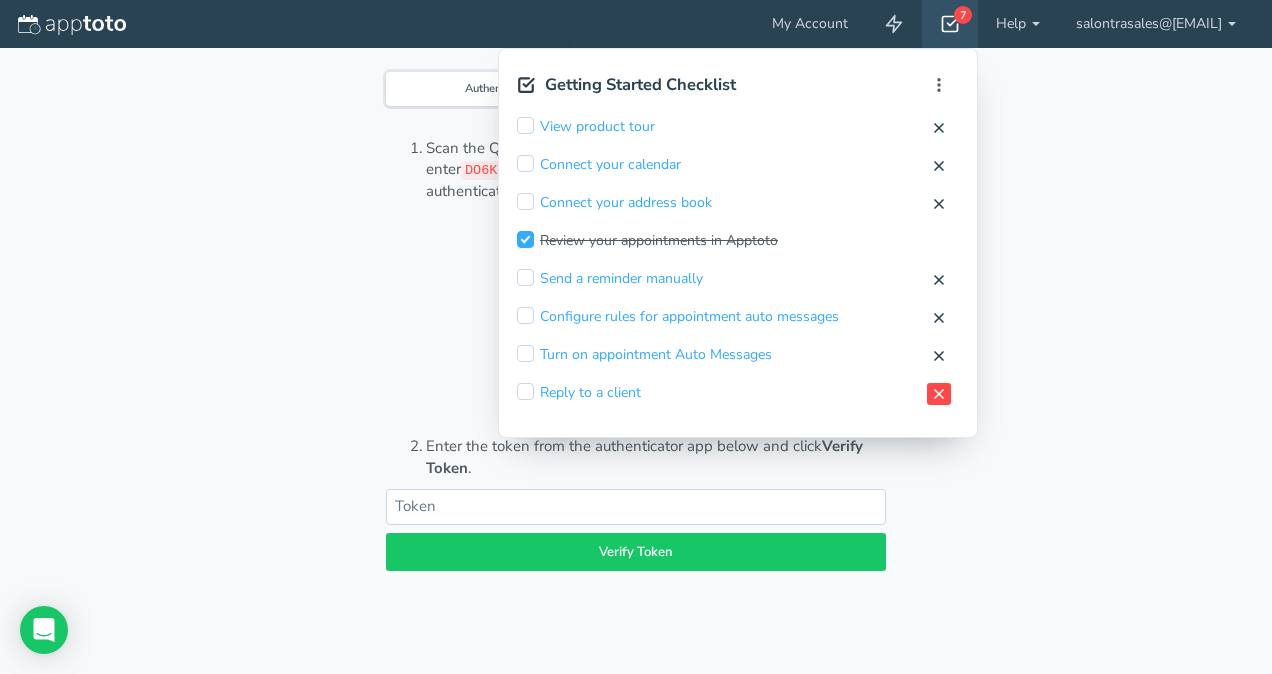 click at bounding box center (939, 128) 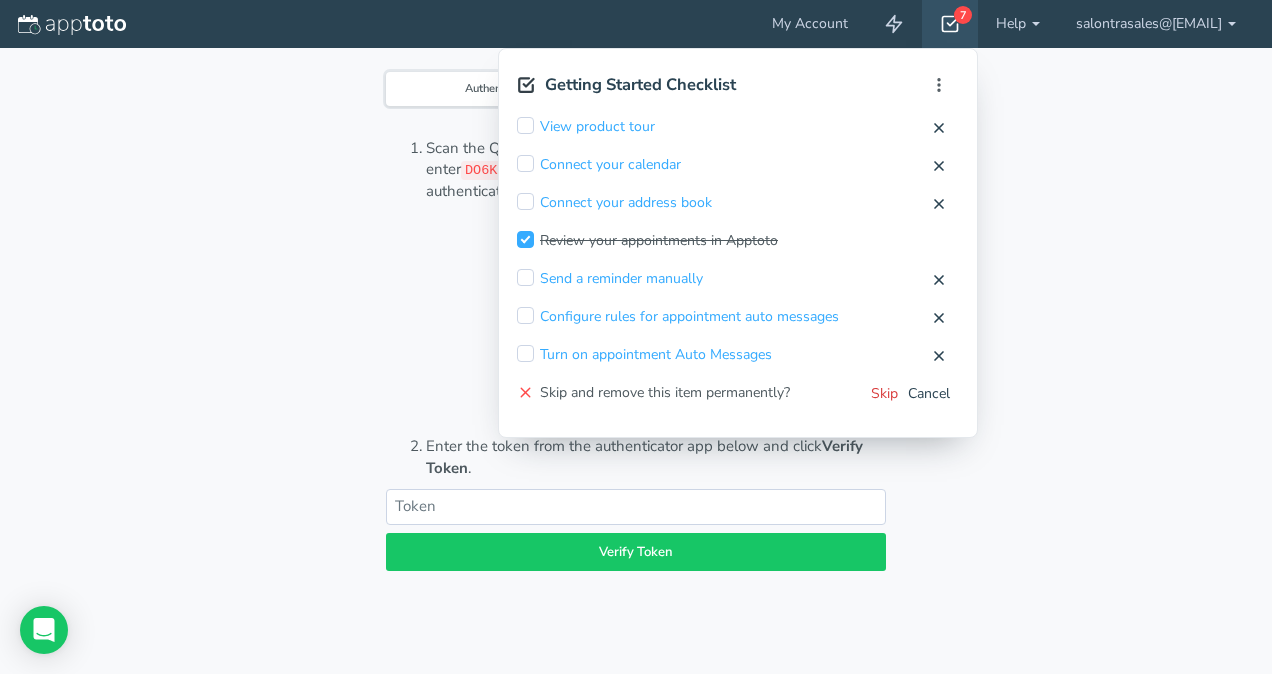 click on "Skip" at bounding box center (0, 0) 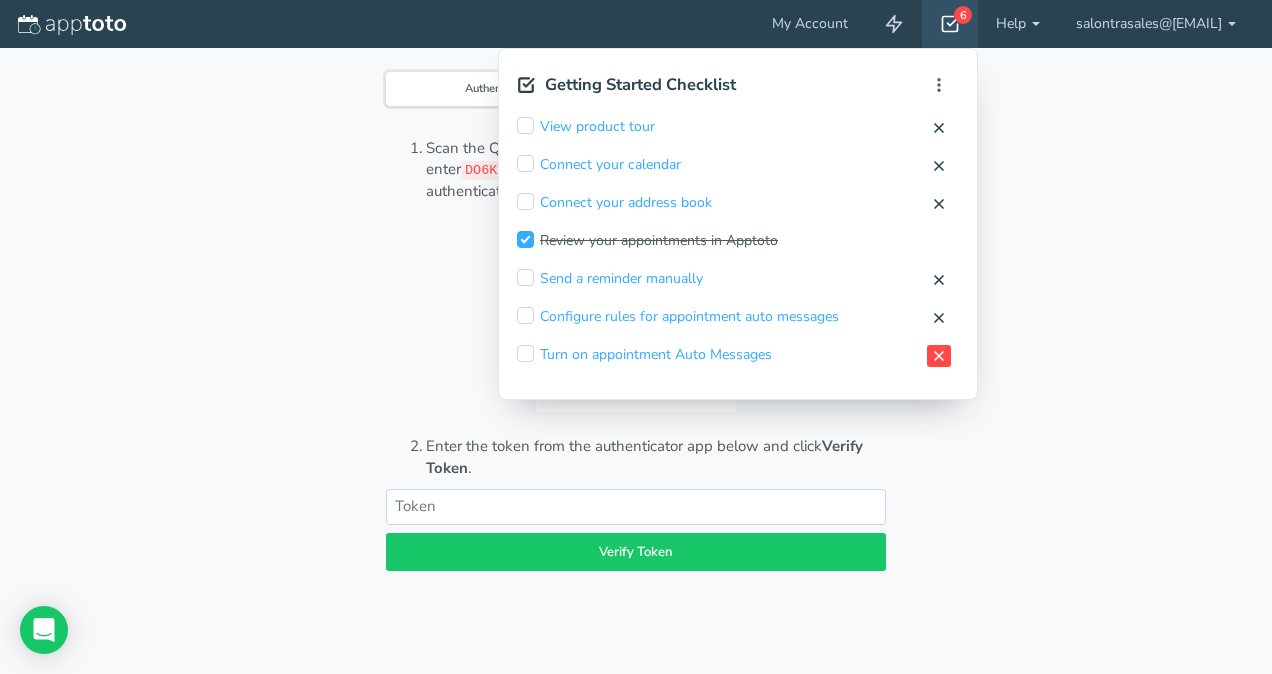 click at bounding box center [939, 128] 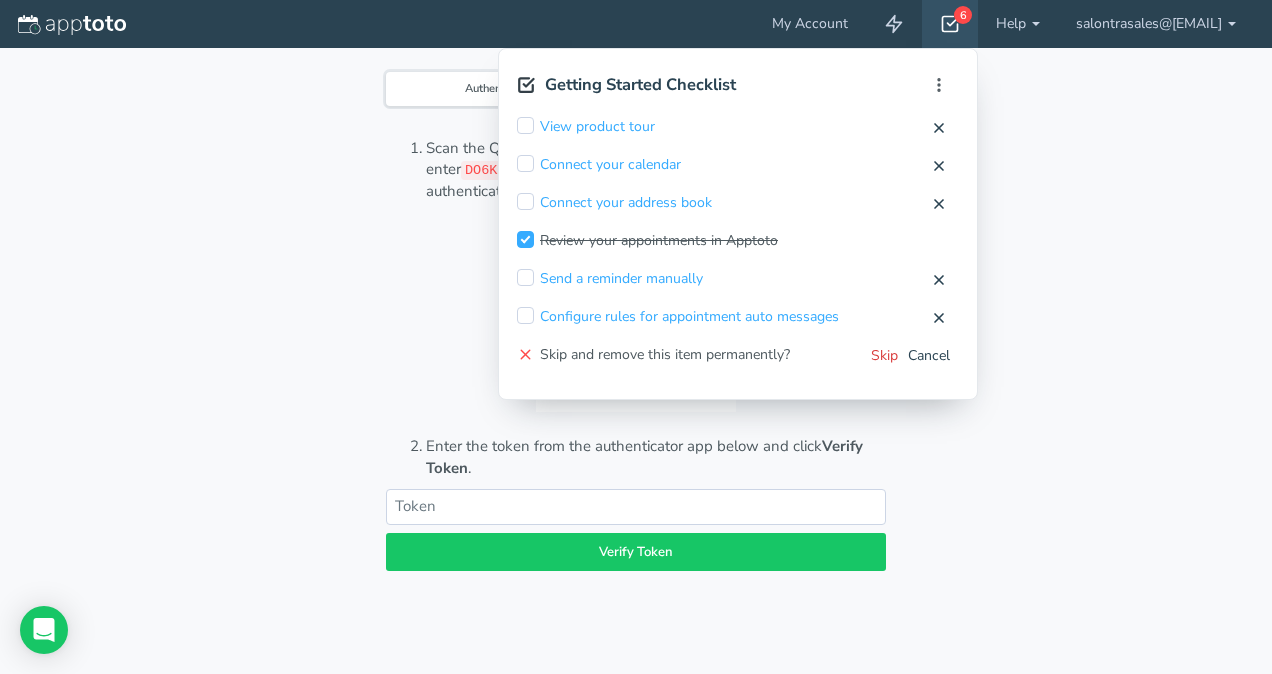 click on "Skip" at bounding box center [0, 0] 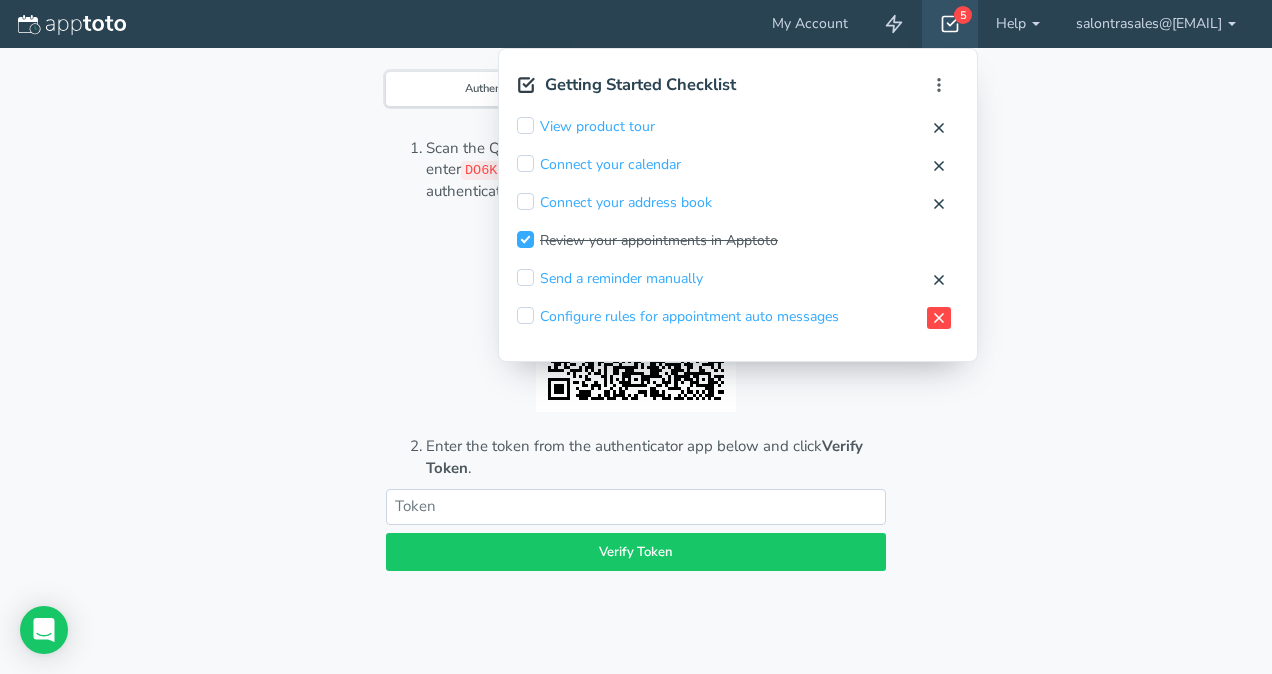 click at bounding box center [939, 128] 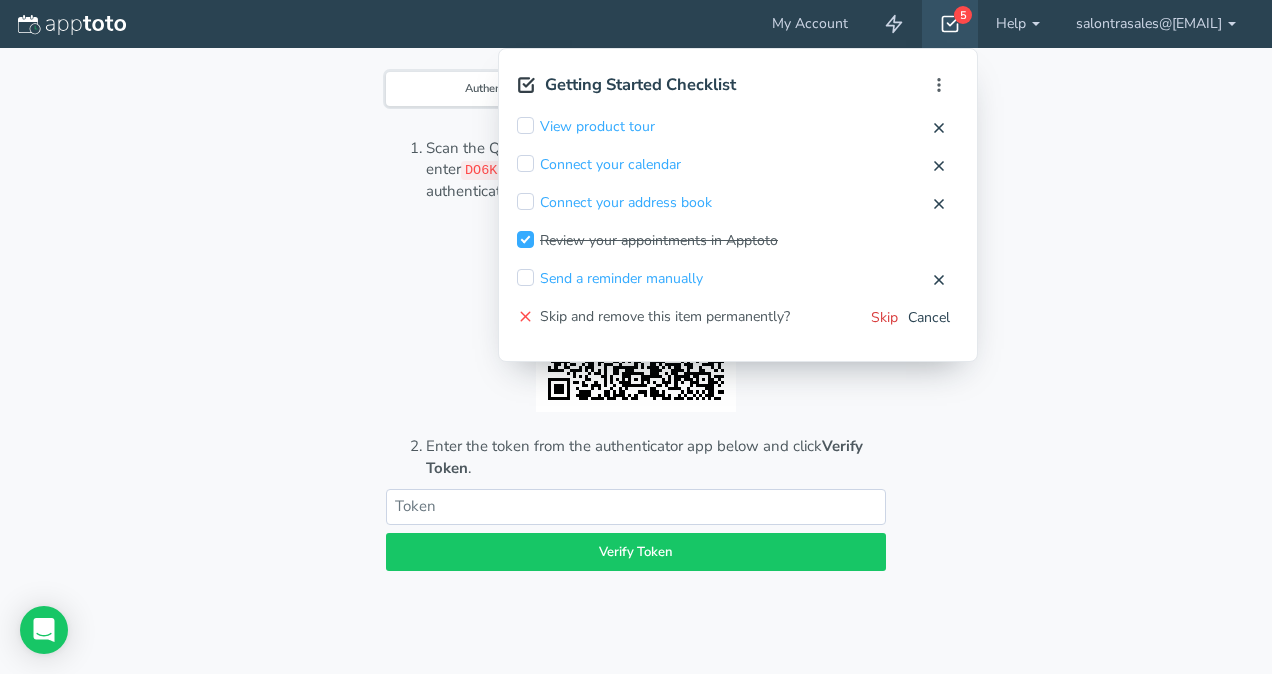 click on "Skip" at bounding box center [0, 0] 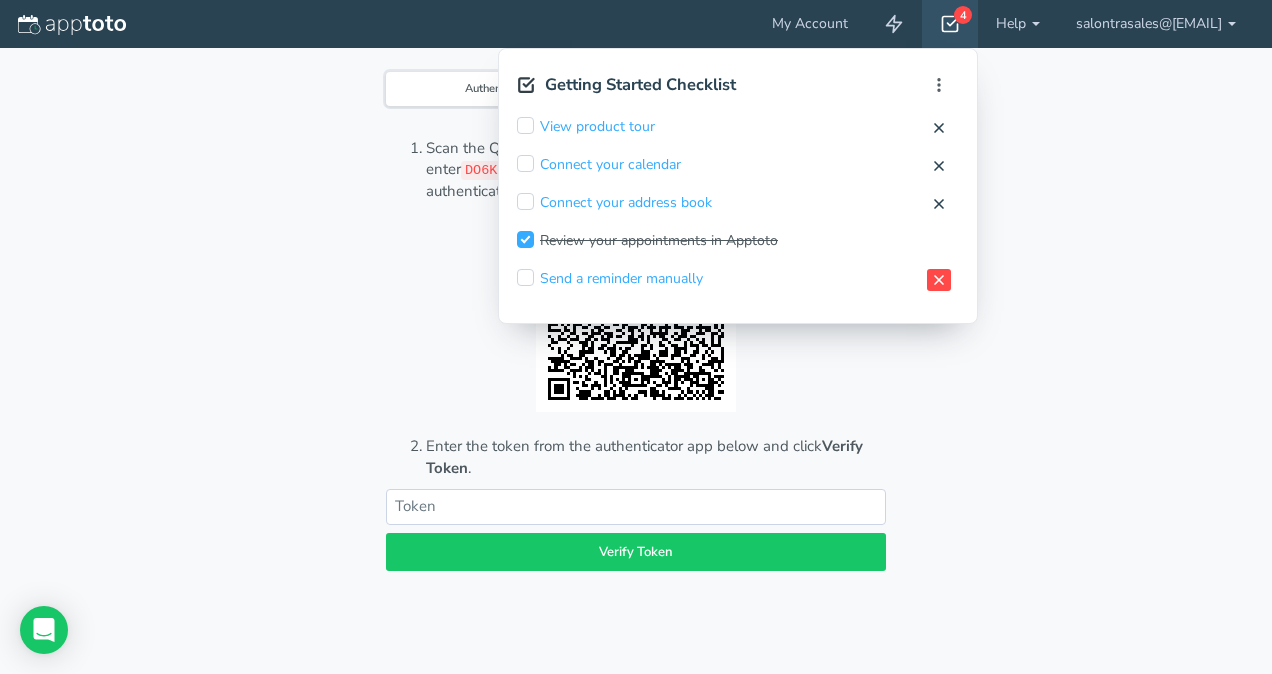 click at bounding box center (939, 128) 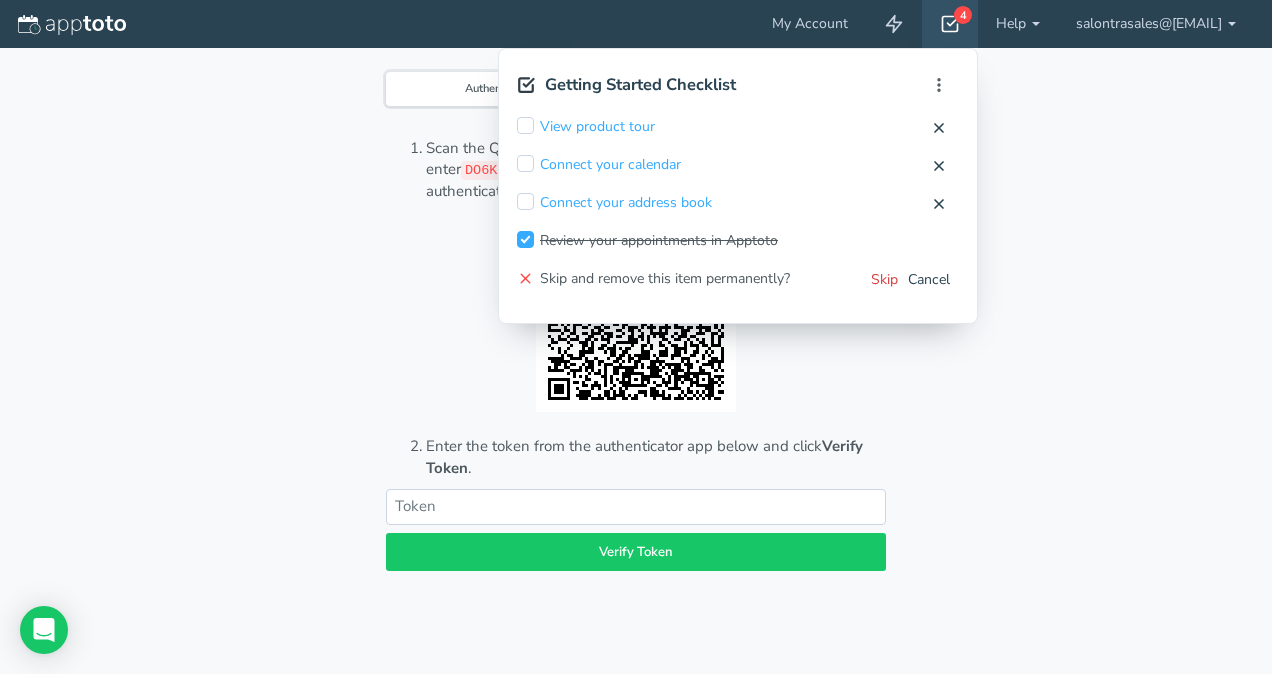 click on "Skip" at bounding box center [0, 0] 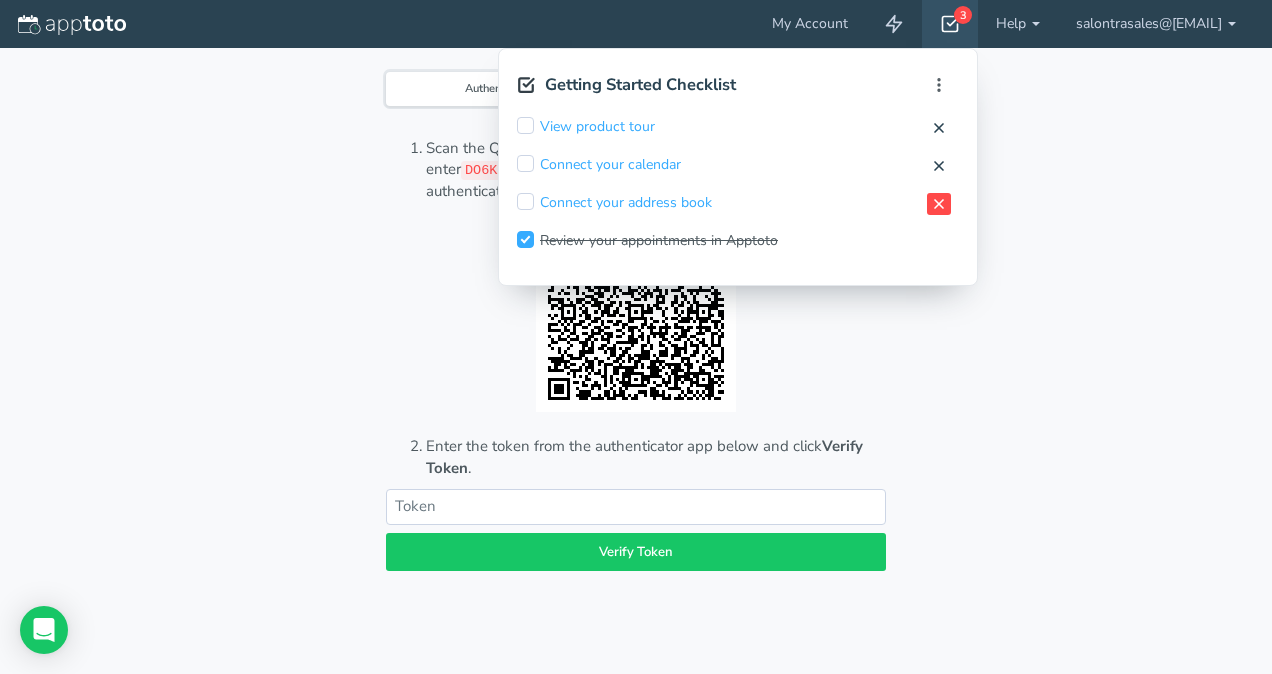 click at bounding box center [939, 128] 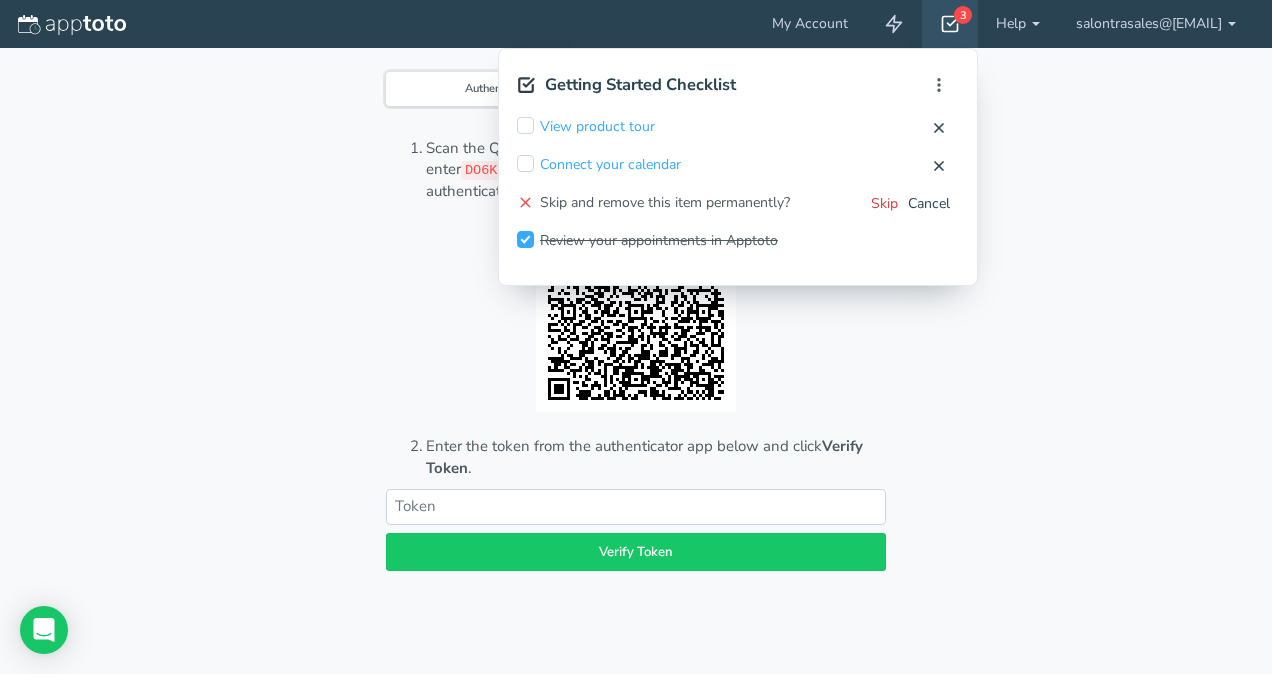 click on "Skip" at bounding box center [0, 0] 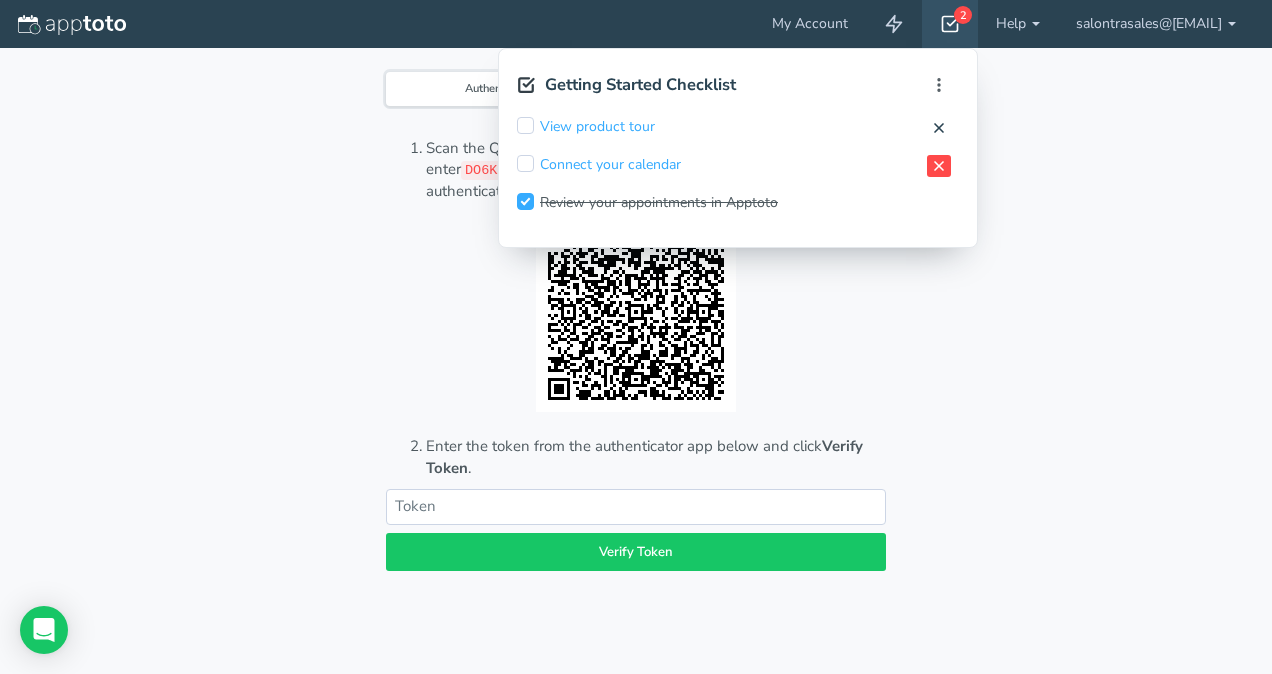click at bounding box center [939, 128] 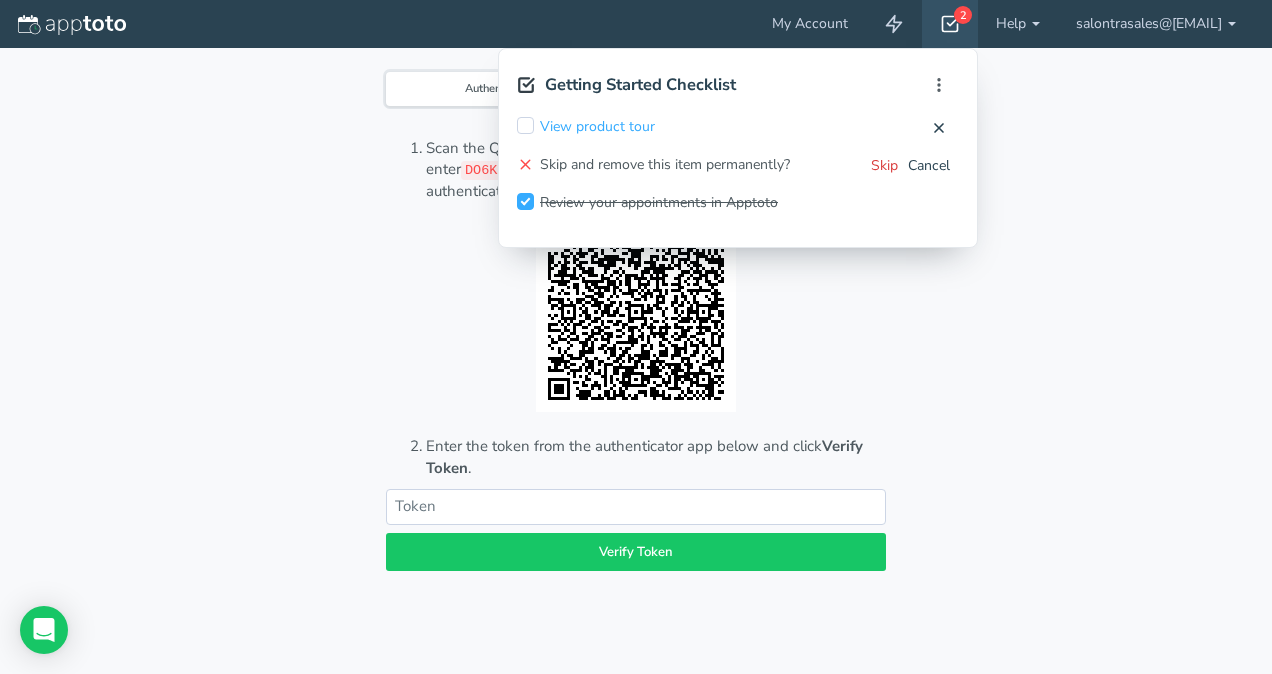 click on "Skip" at bounding box center [0, 0] 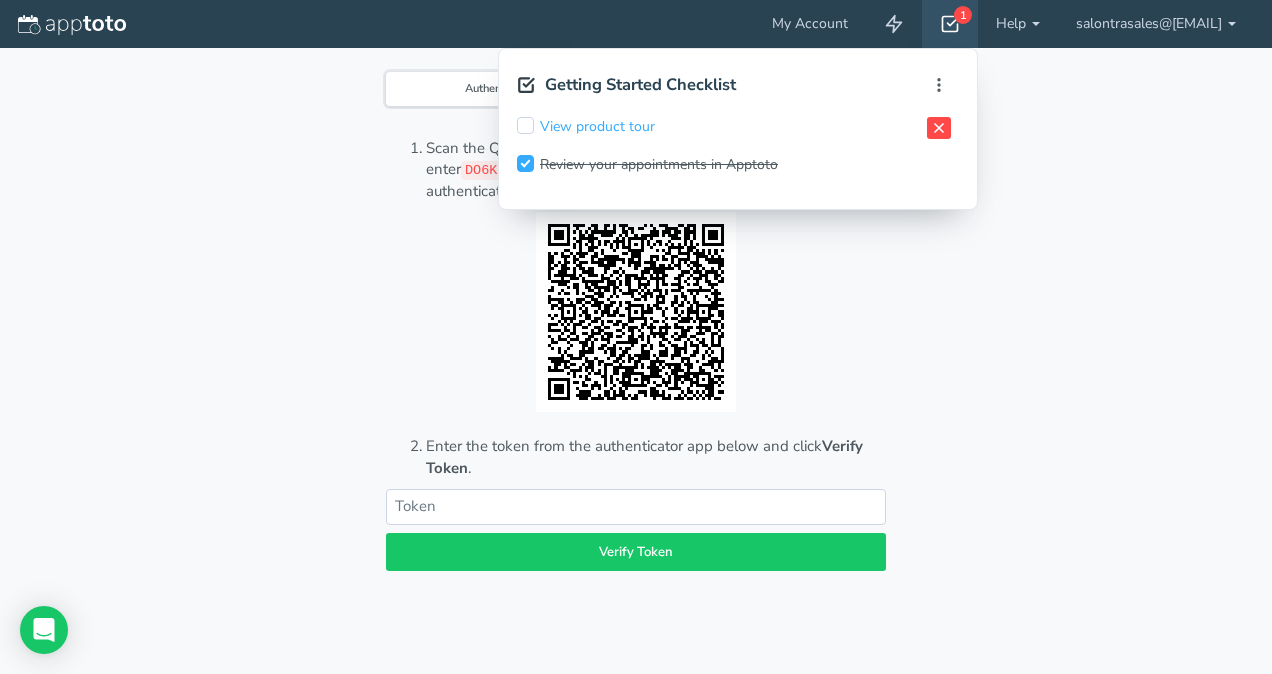 click at bounding box center [939, 128] 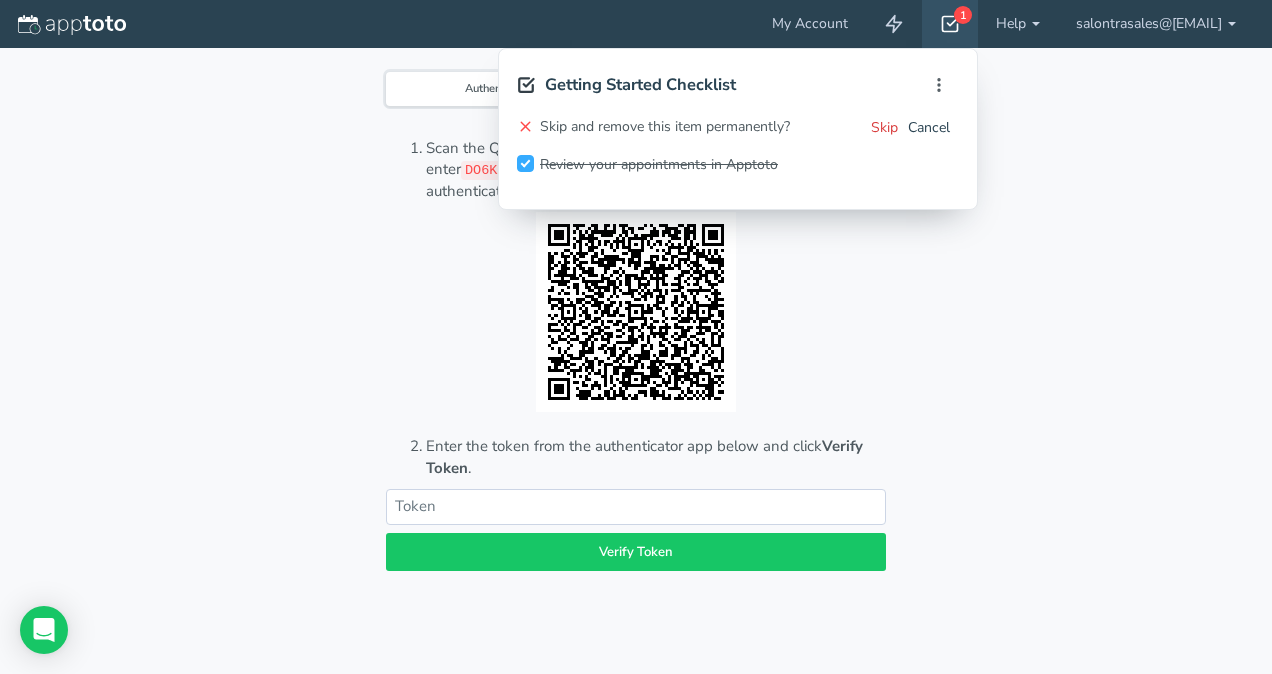 click on "Skip" at bounding box center (884, 127) 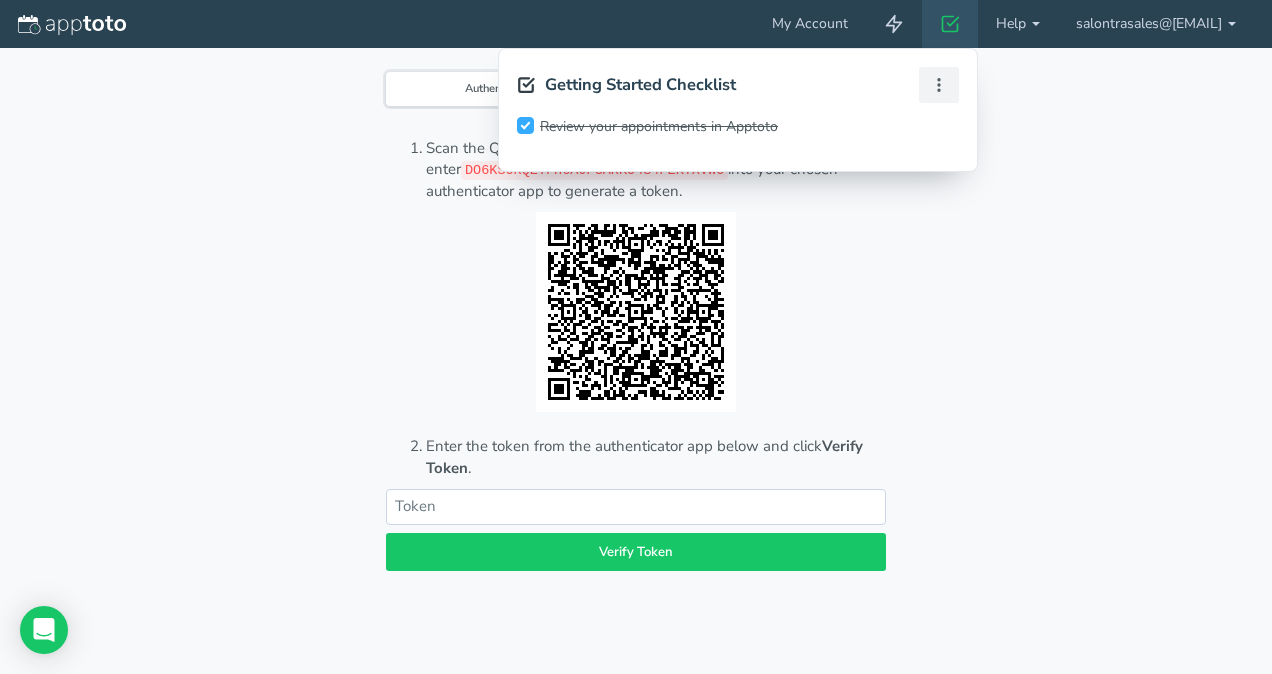 click at bounding box center [939, 85] 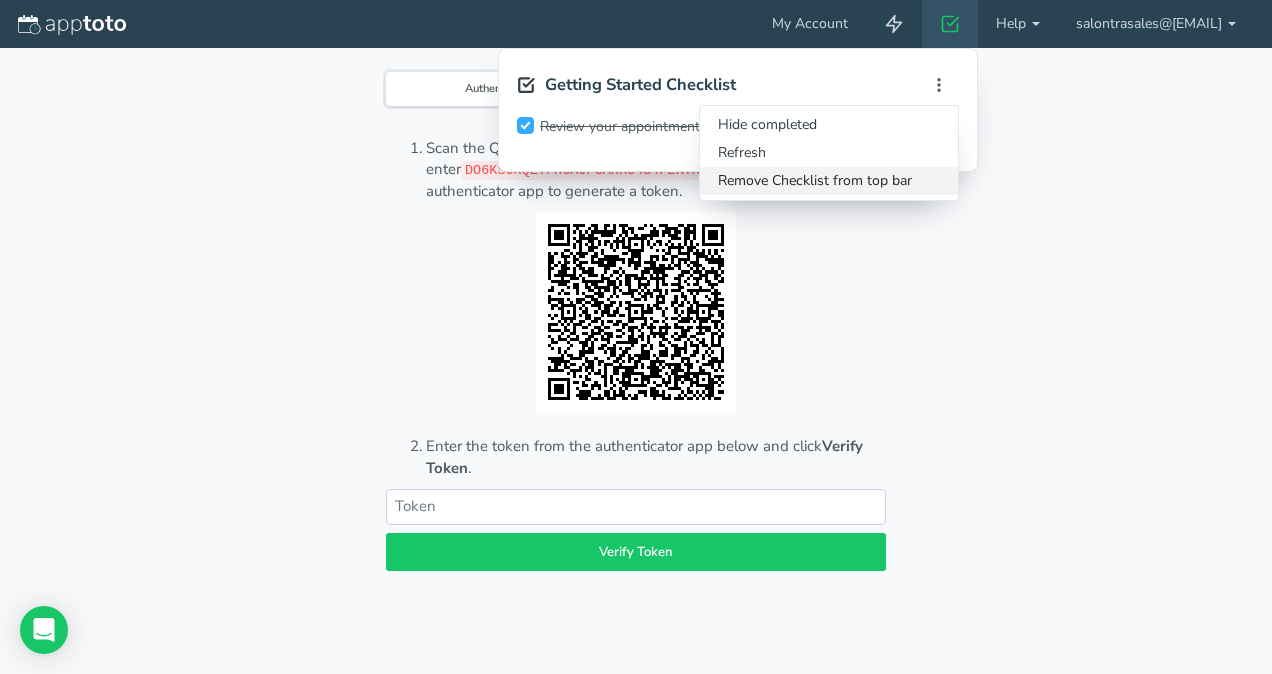 click on "Remove Checklist from top bar" at bounding box center (829, 125) 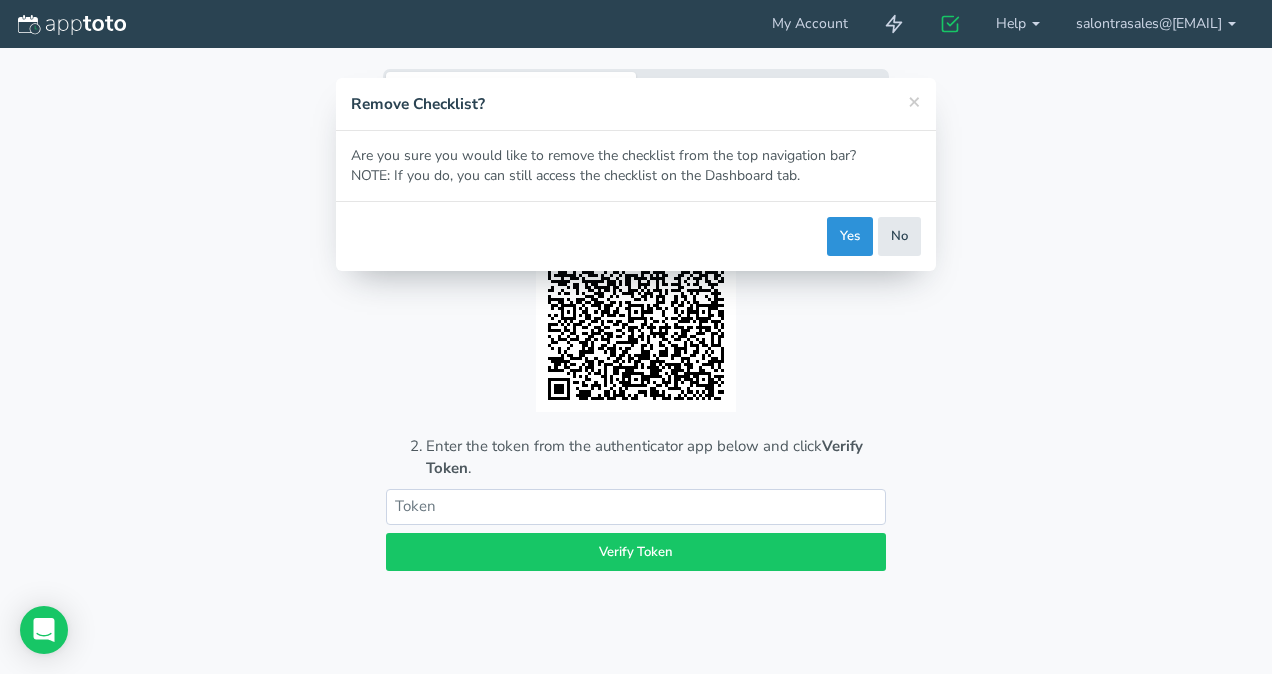 click on "Yes" at bounding box center (850, 236) 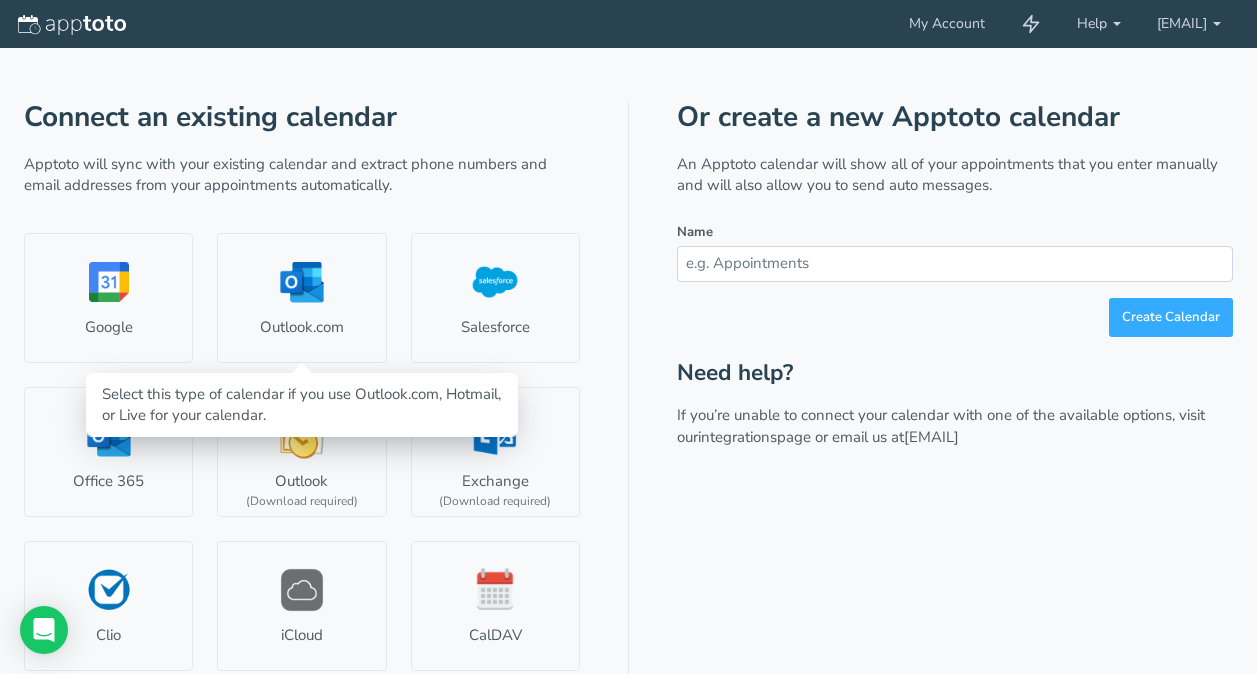 scroll, scrollTop: 0, scrollLeft: 0, axis: both 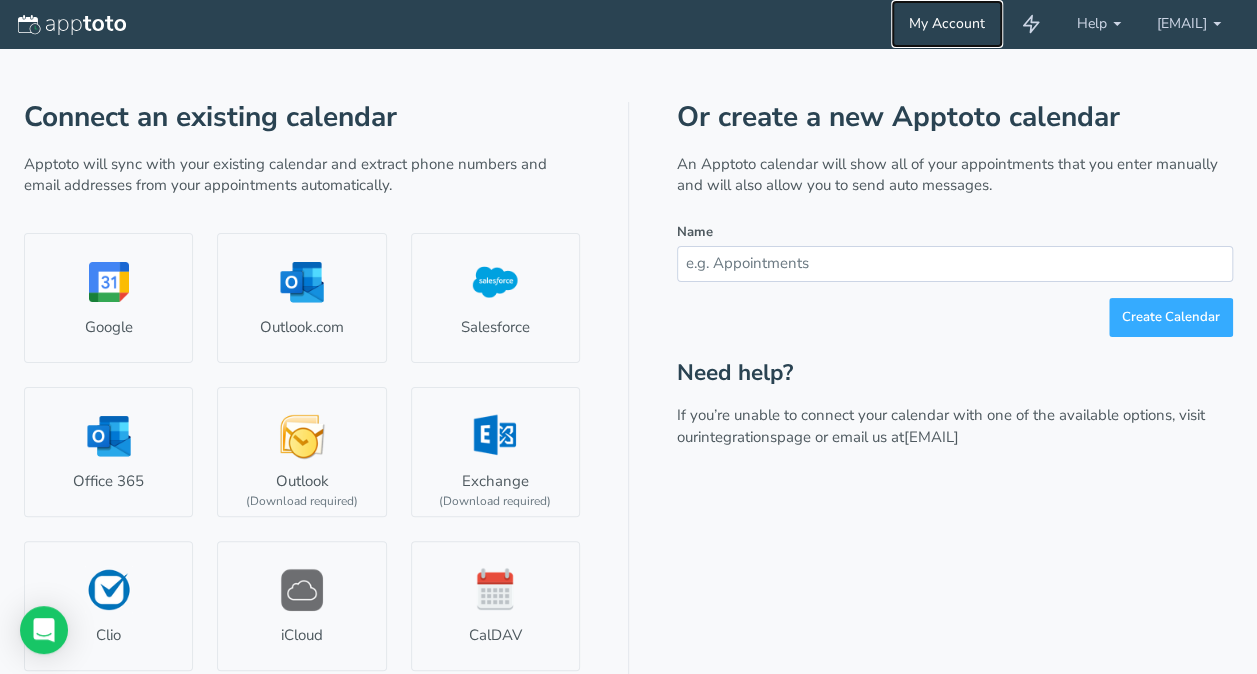 click on "My Account" at bounding box center [947, 24] 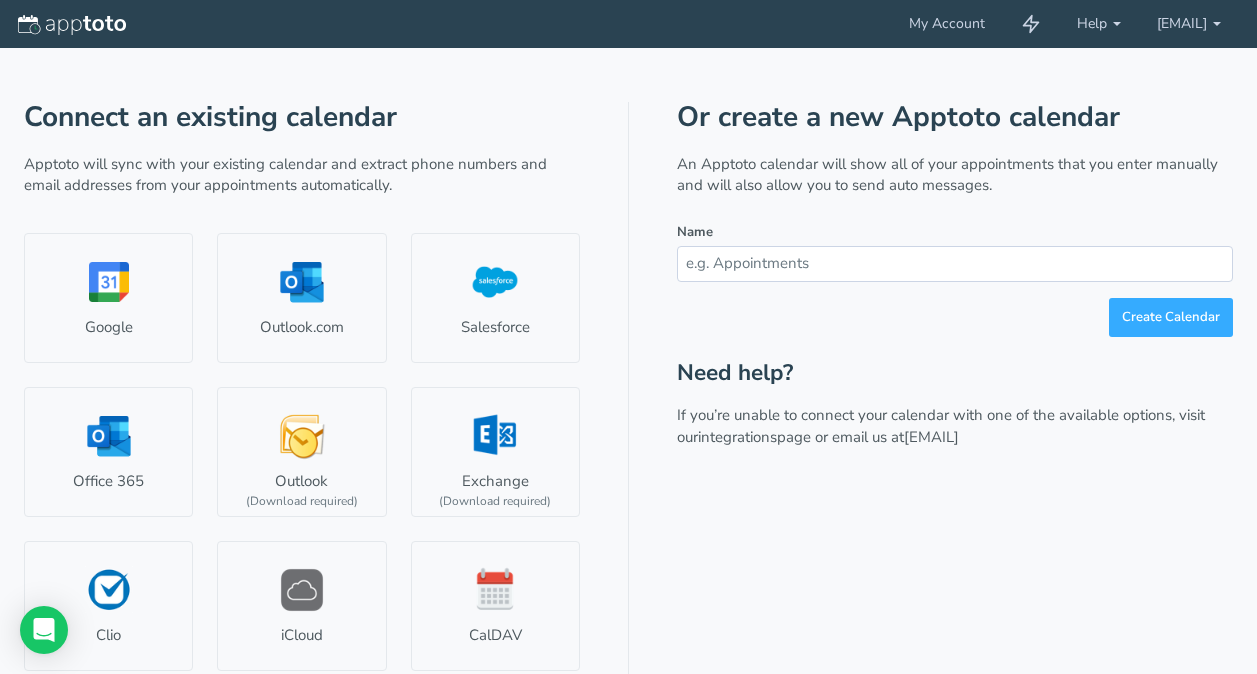 scroll, scrollTop: 0, scrollLeft: 0, axis: both 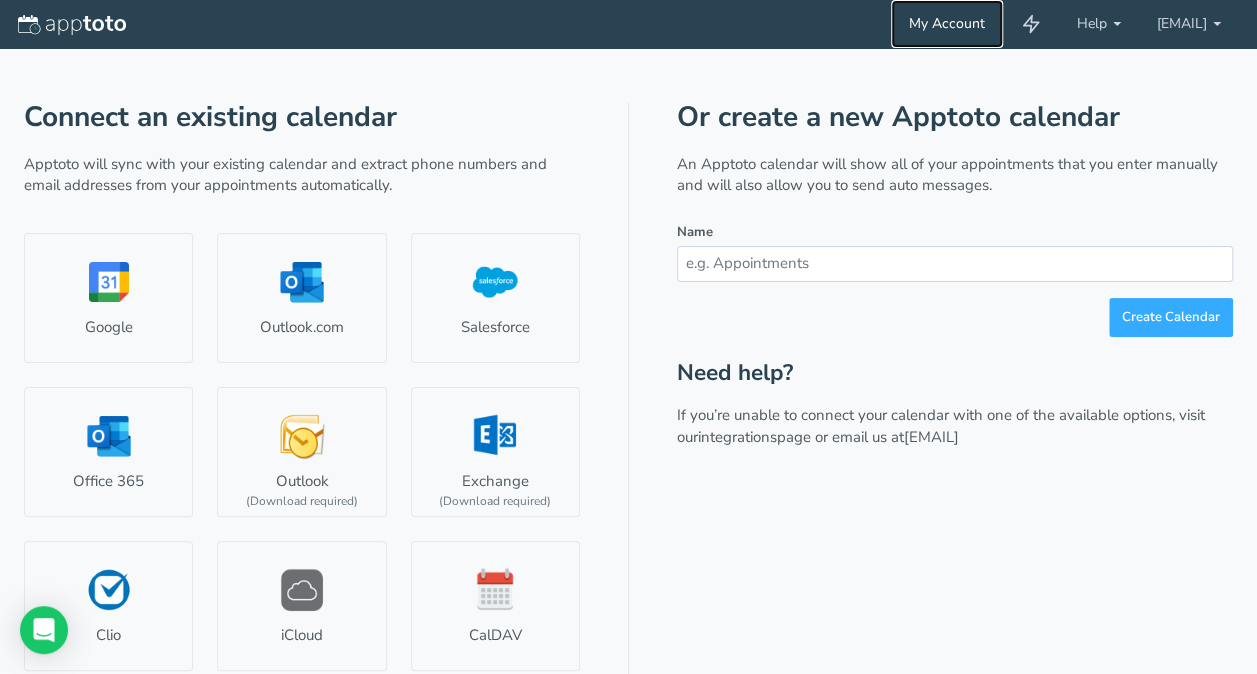 click on "My Account" at bounding box center (947, 24) 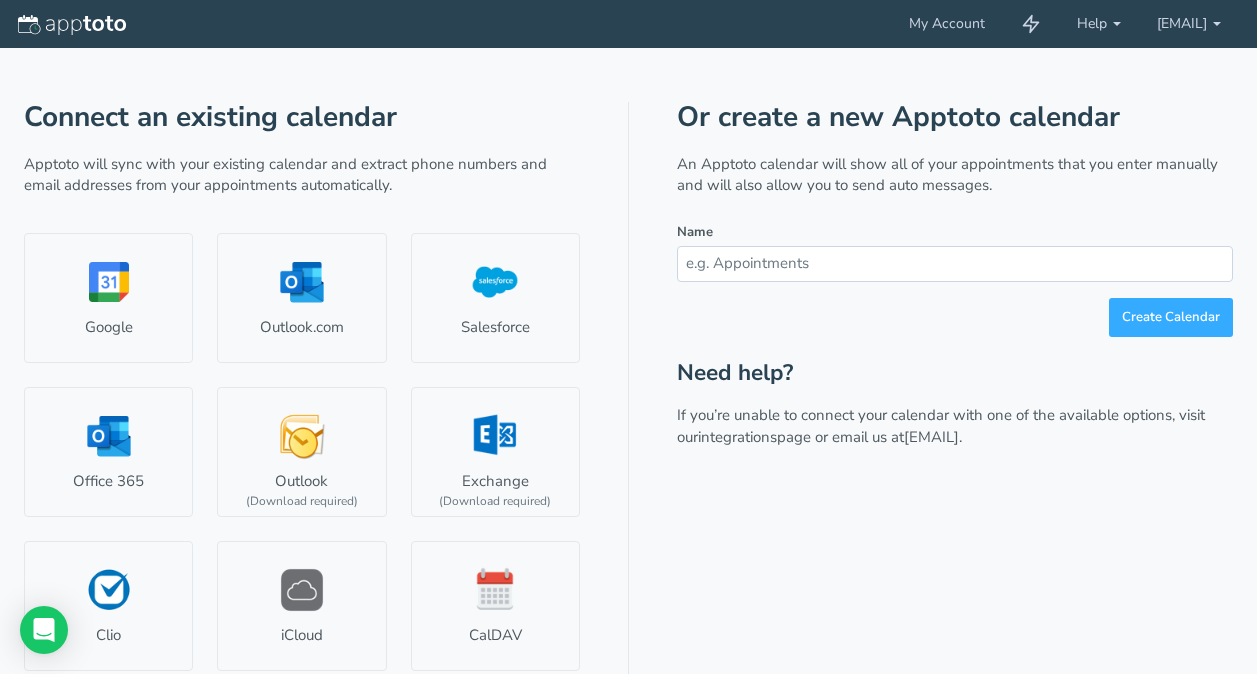 scroll, scrollTop: 0, scrollLeft: 0, axis: both 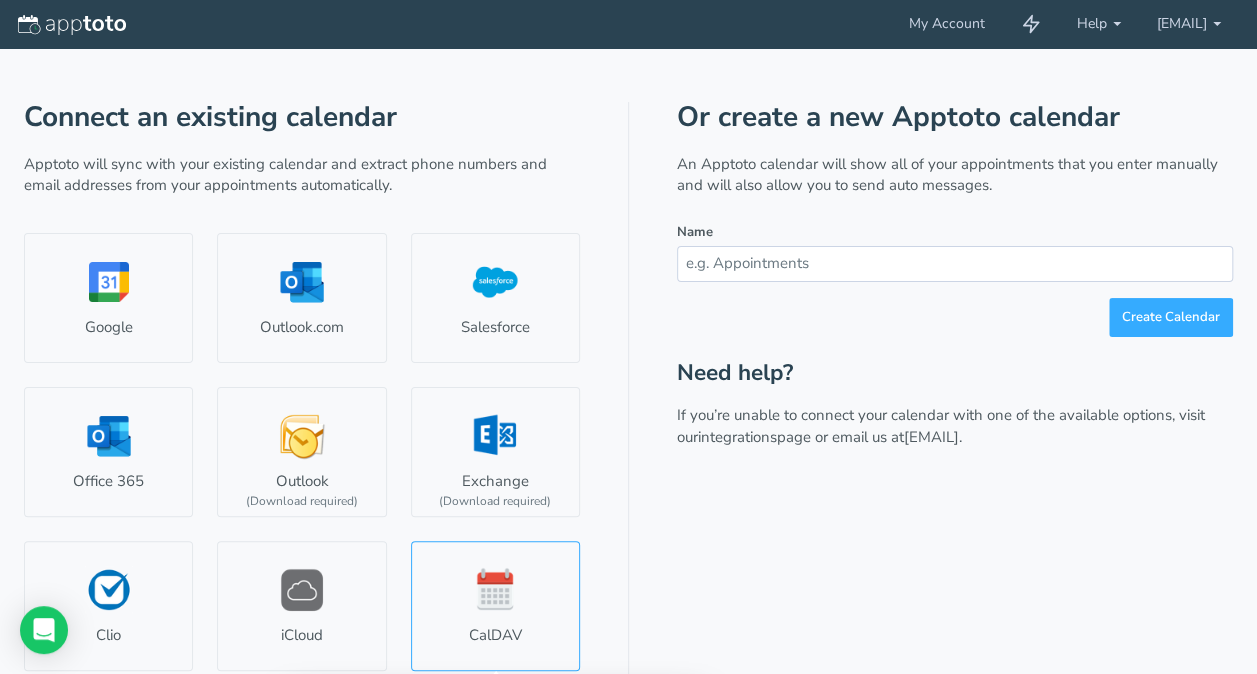 click on "CalDAV" at bounding box center [495, 606] 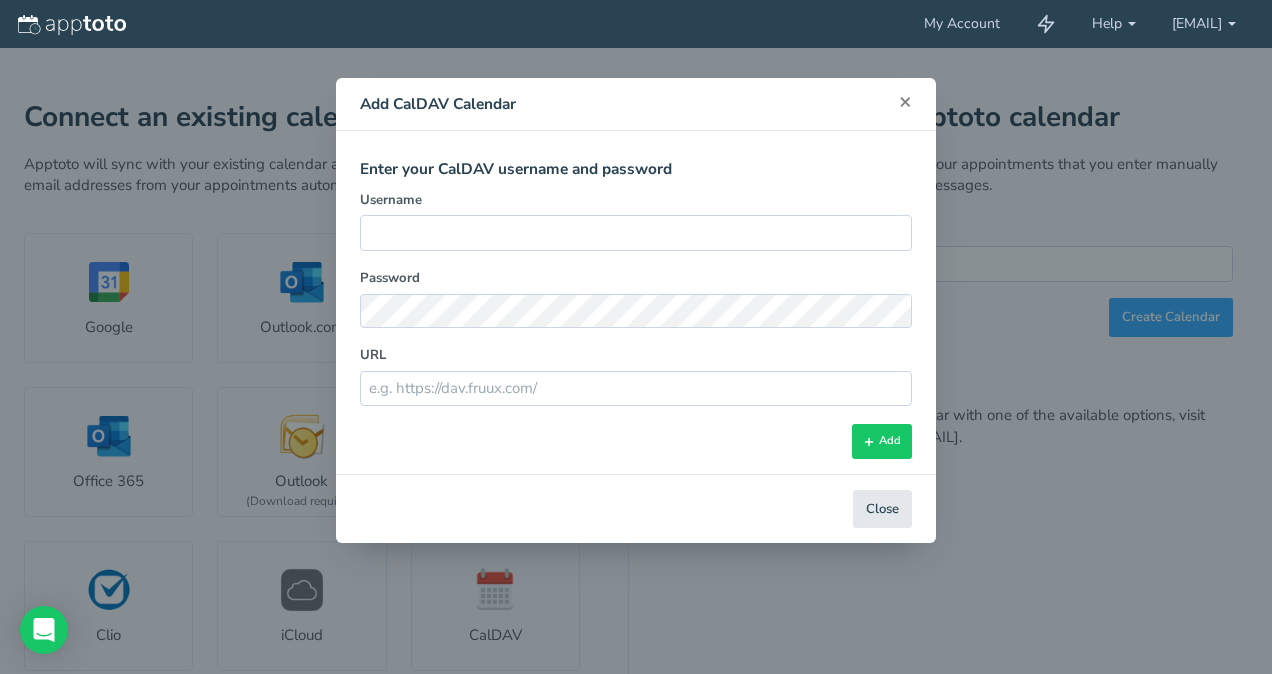 click on "×" at bounding box center [905, 101] 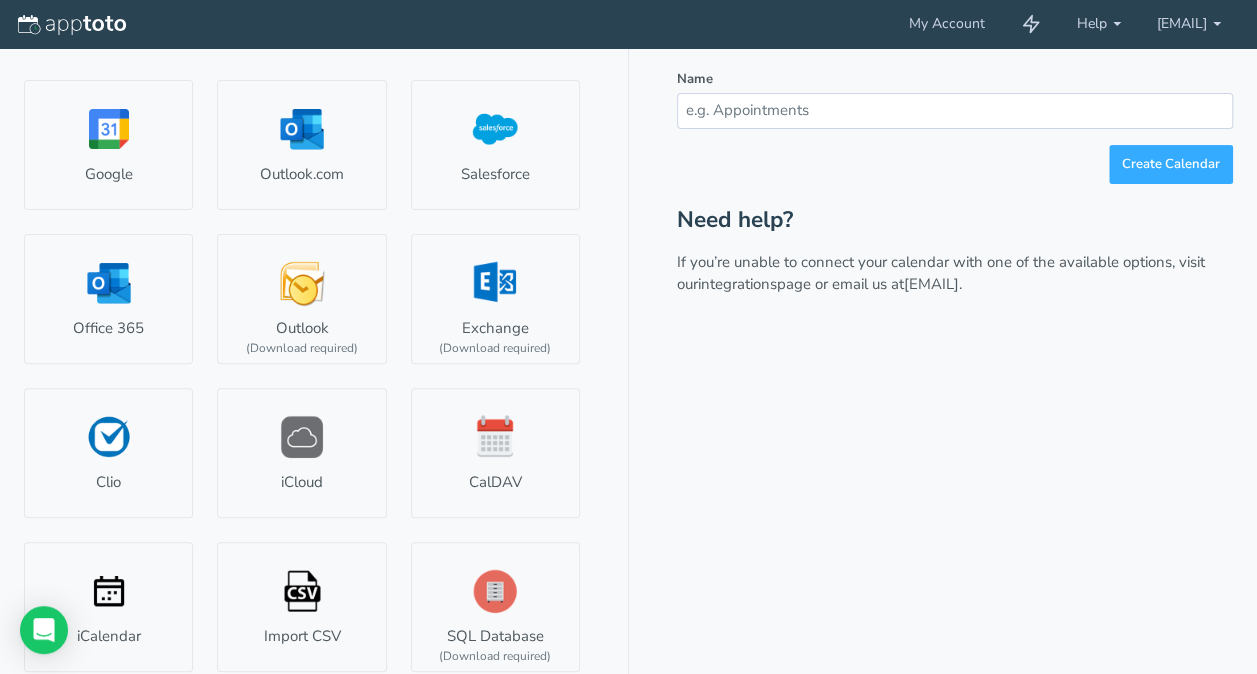scroll, scrollTop: 162, scrollLeft: 0, axis: vertical 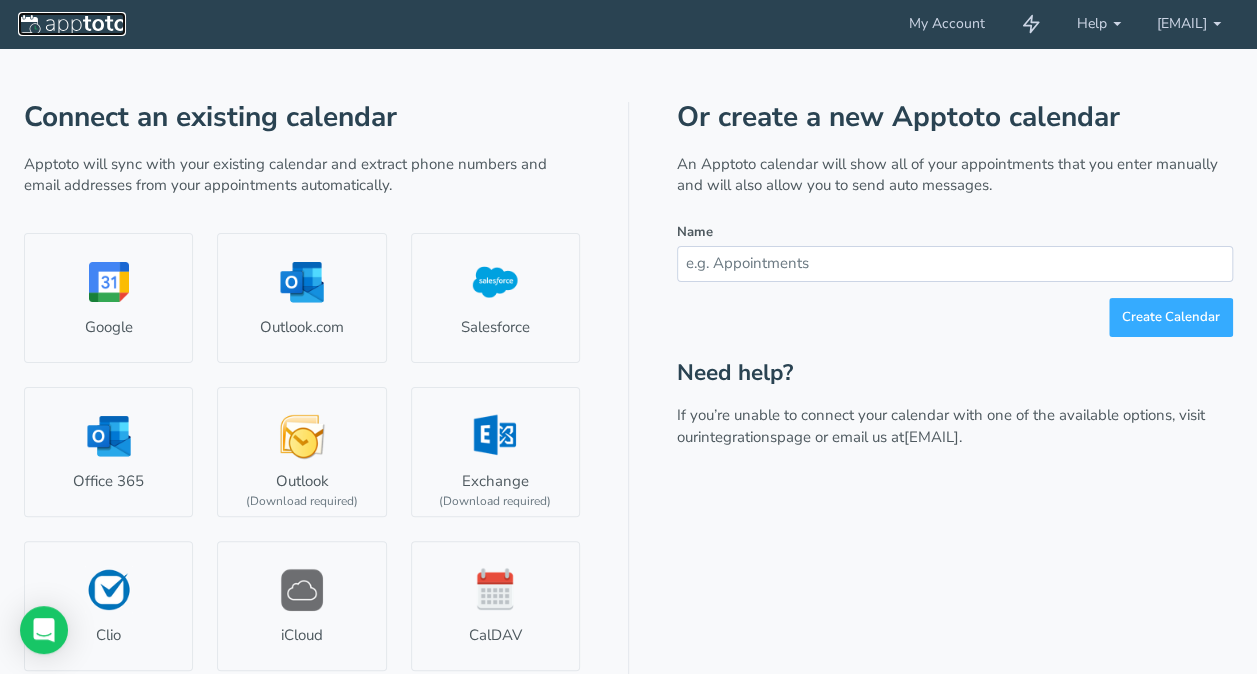 click at bounding box center (72, 25) 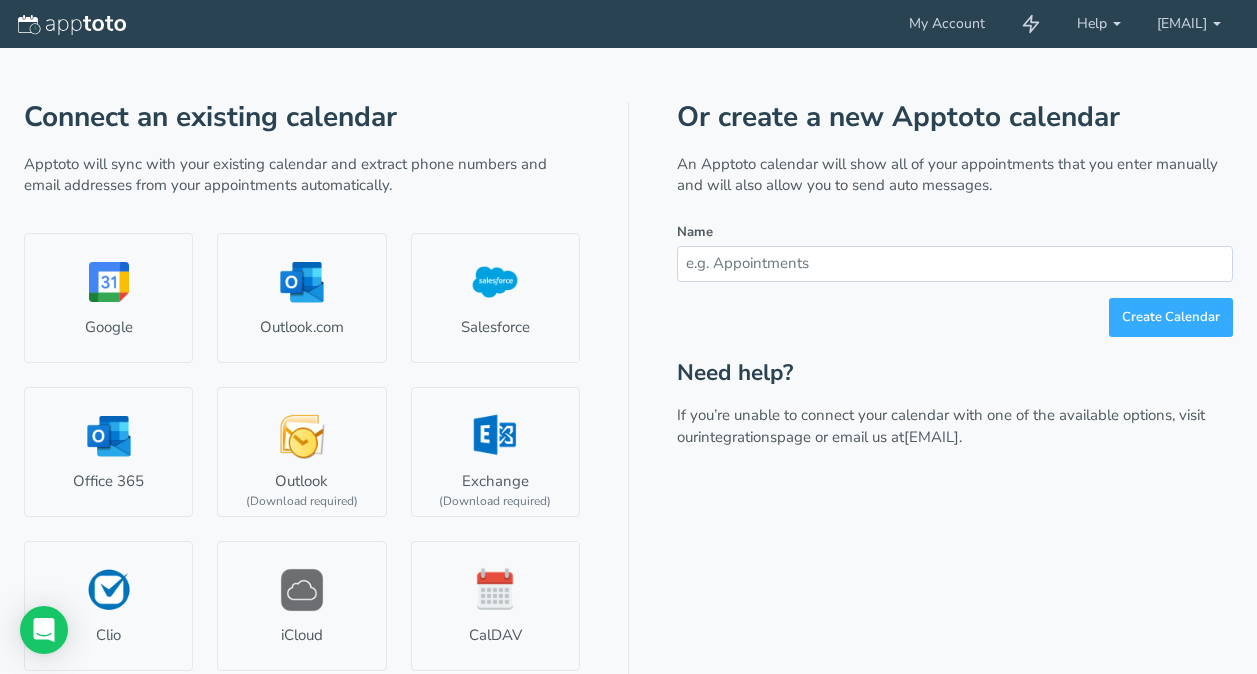 scroll, scrollTop: 0, scrollLeft: 0, axis: both 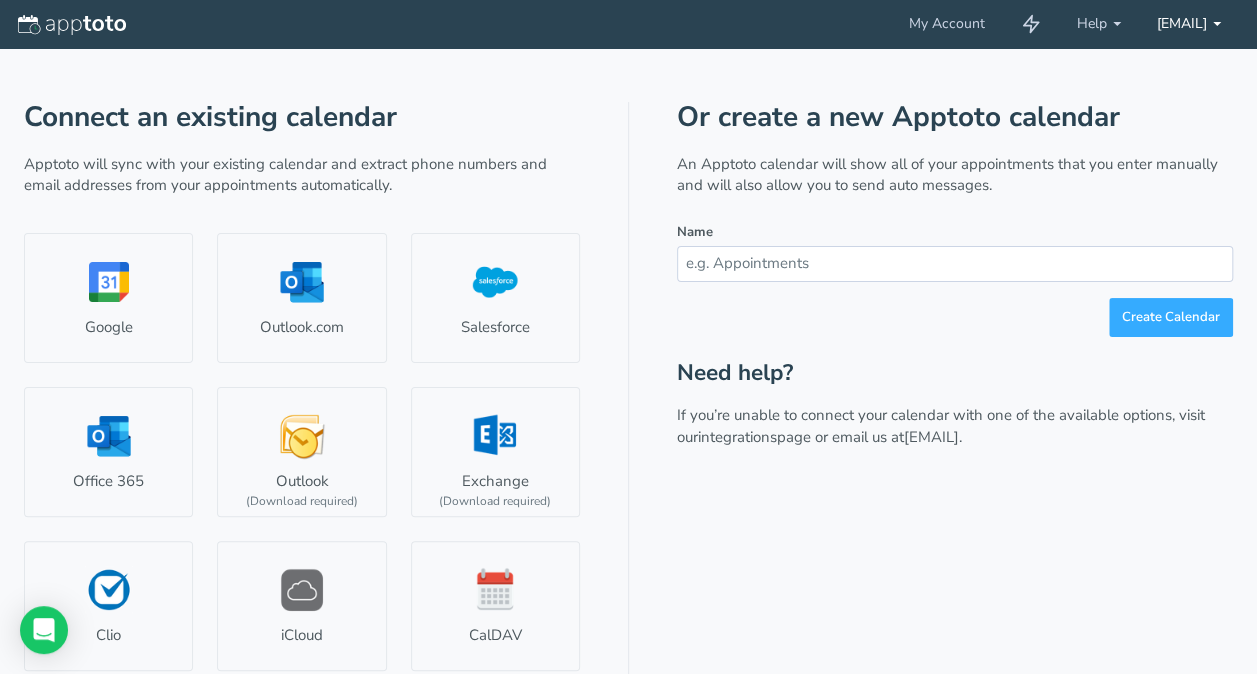 click on "[EMAIL]" at bounding box center [1099, 24] 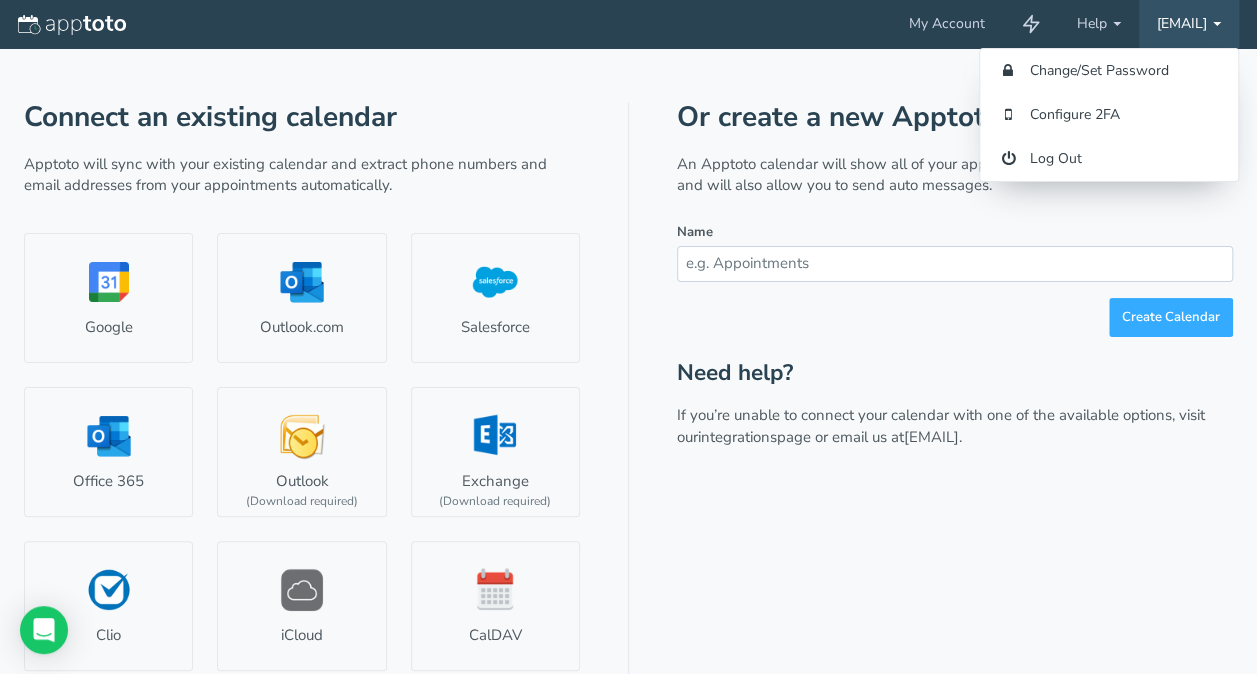 click on "[EMAIL]" at bounding box center [1189, 24] 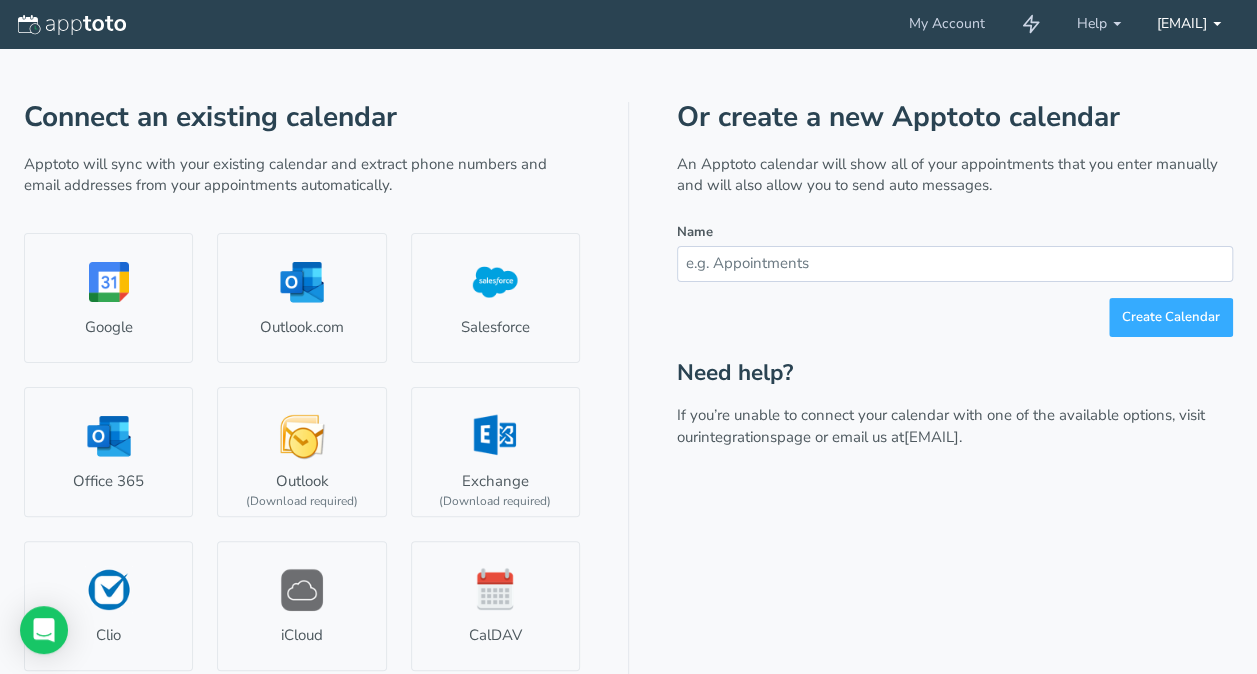 click on "[EMAIL]" at bounding box center [1099, 24] 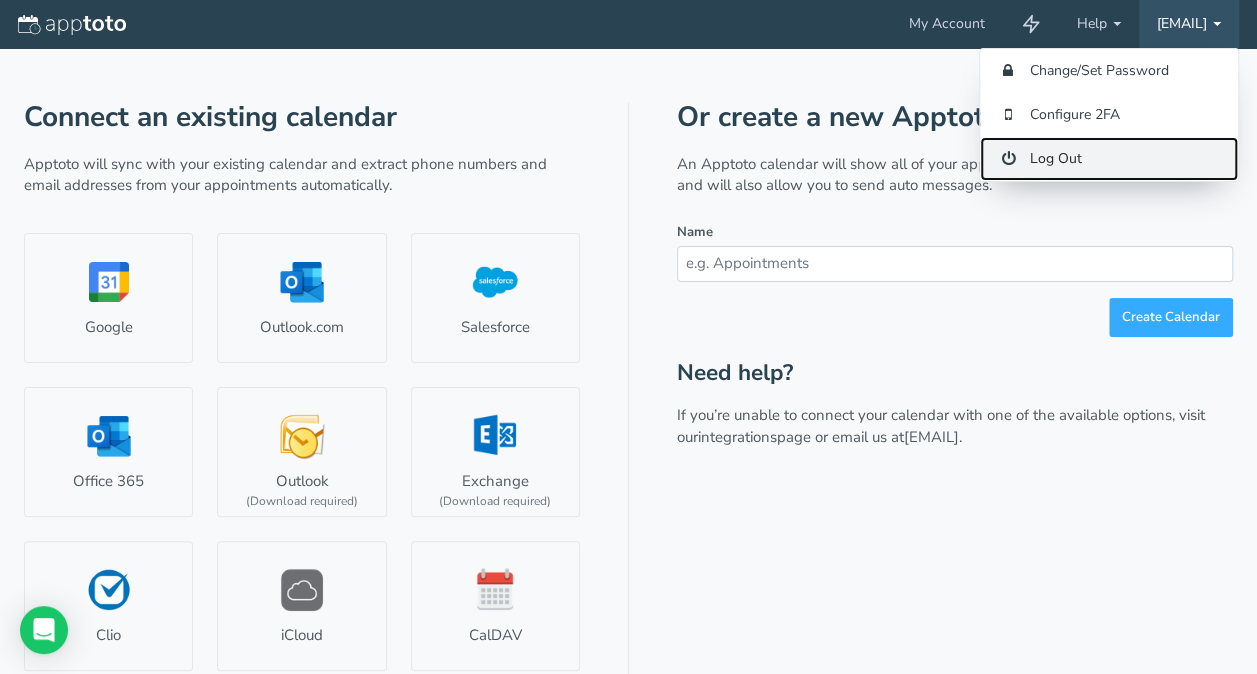 click on "Log Out" at bounding box center (1109, 159) 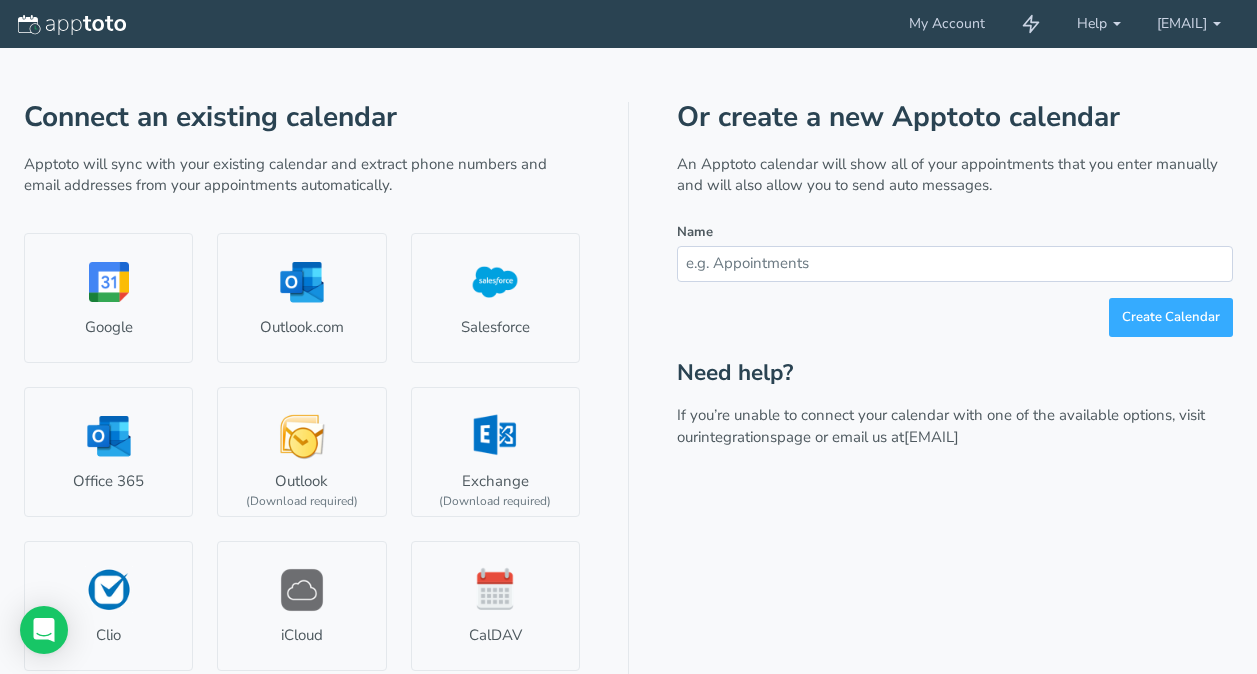 scroll, scrollTop: 0, scrollLeft: 0, axis: both 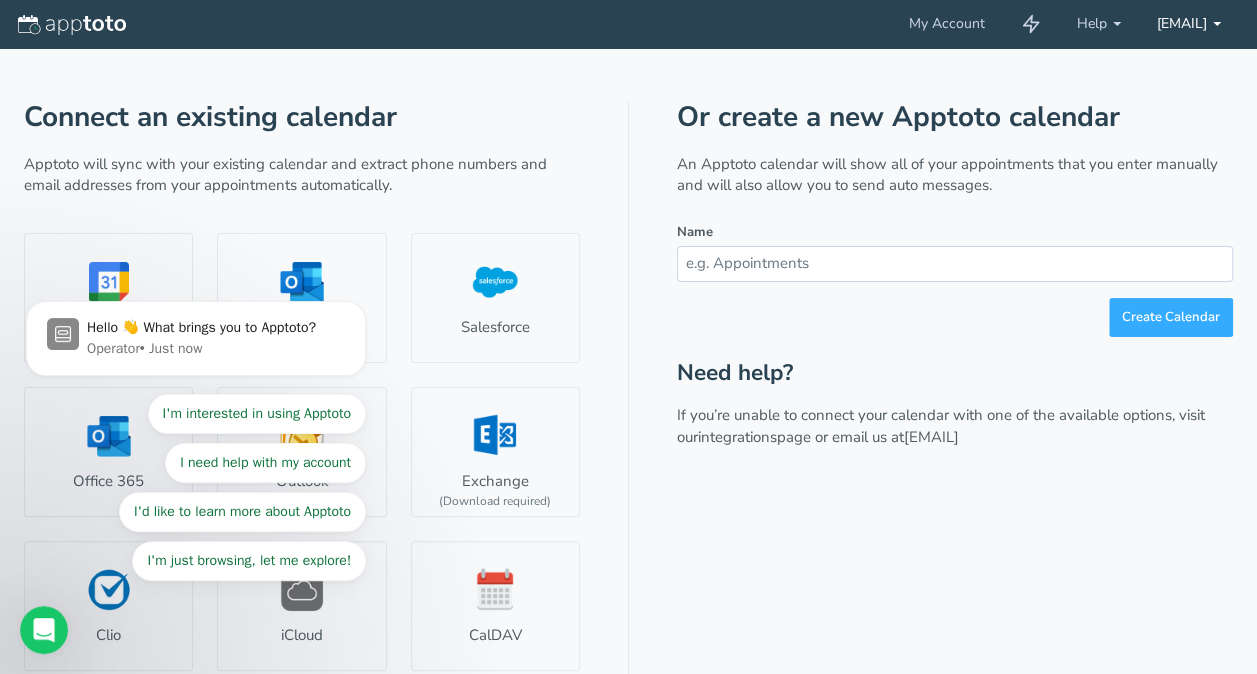 click on "[EMAIL]" at bounding box center [1099, 24] 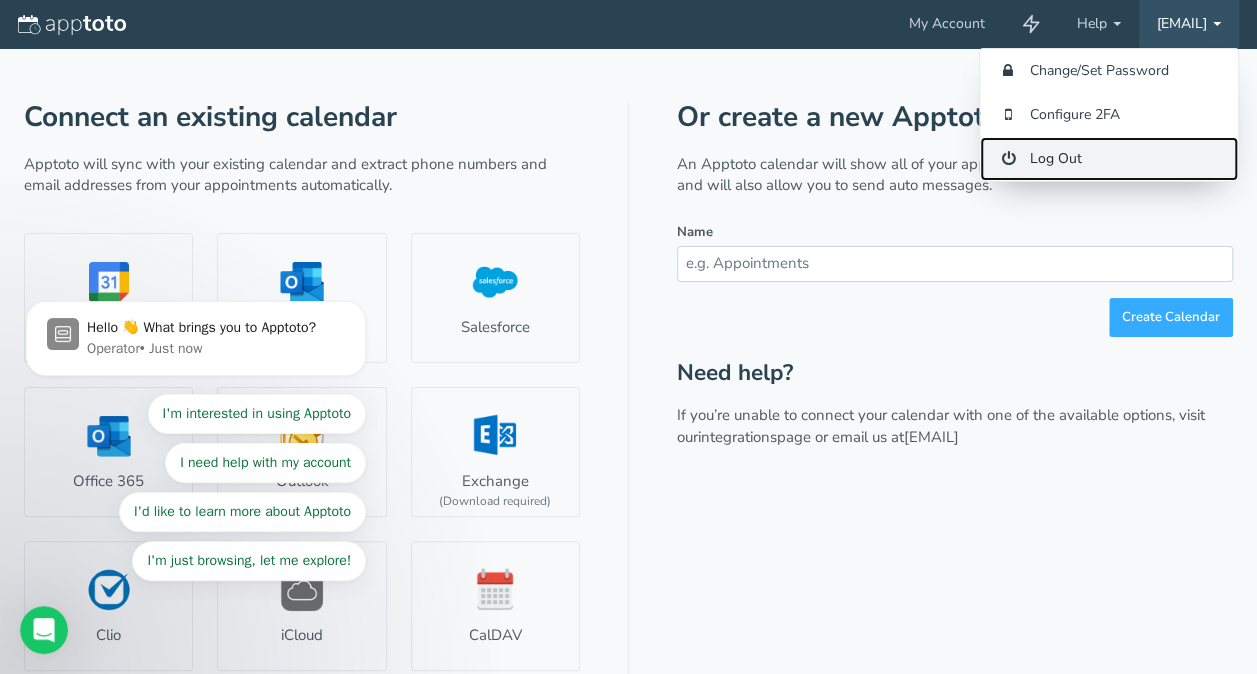 click on "Log Out" at bounding box center [1109, 159] 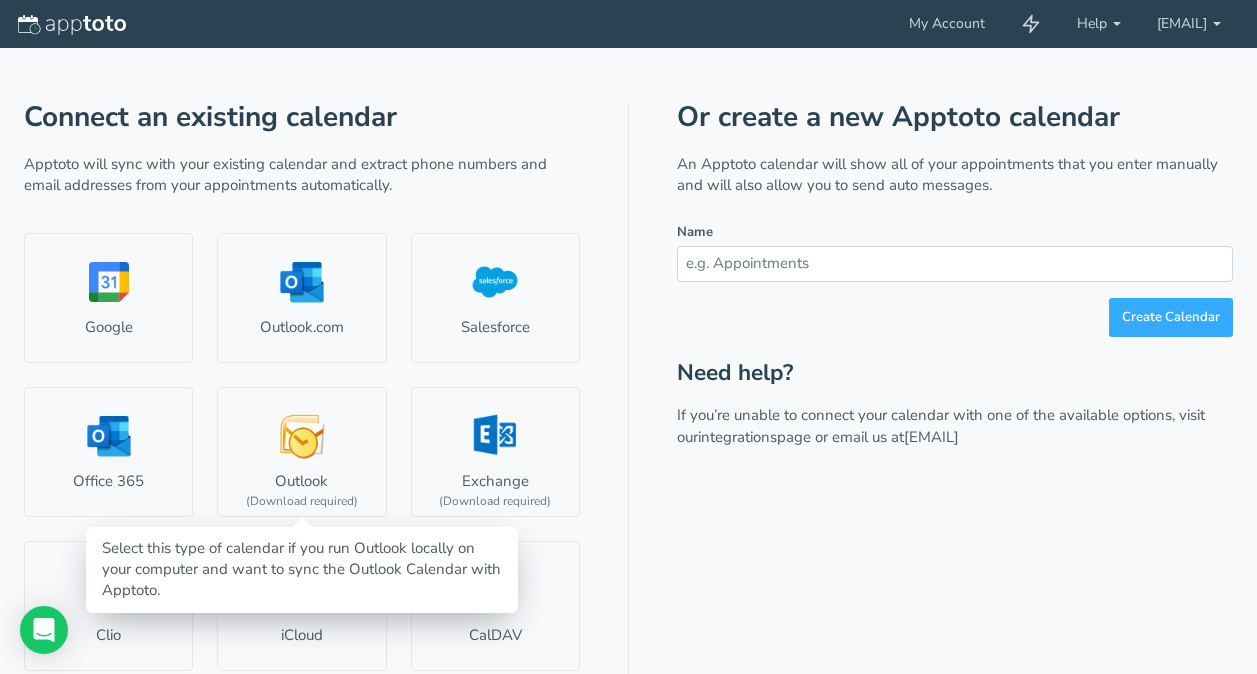 scroll, scrollTop: 0, scrollLeft: 0, axis: both 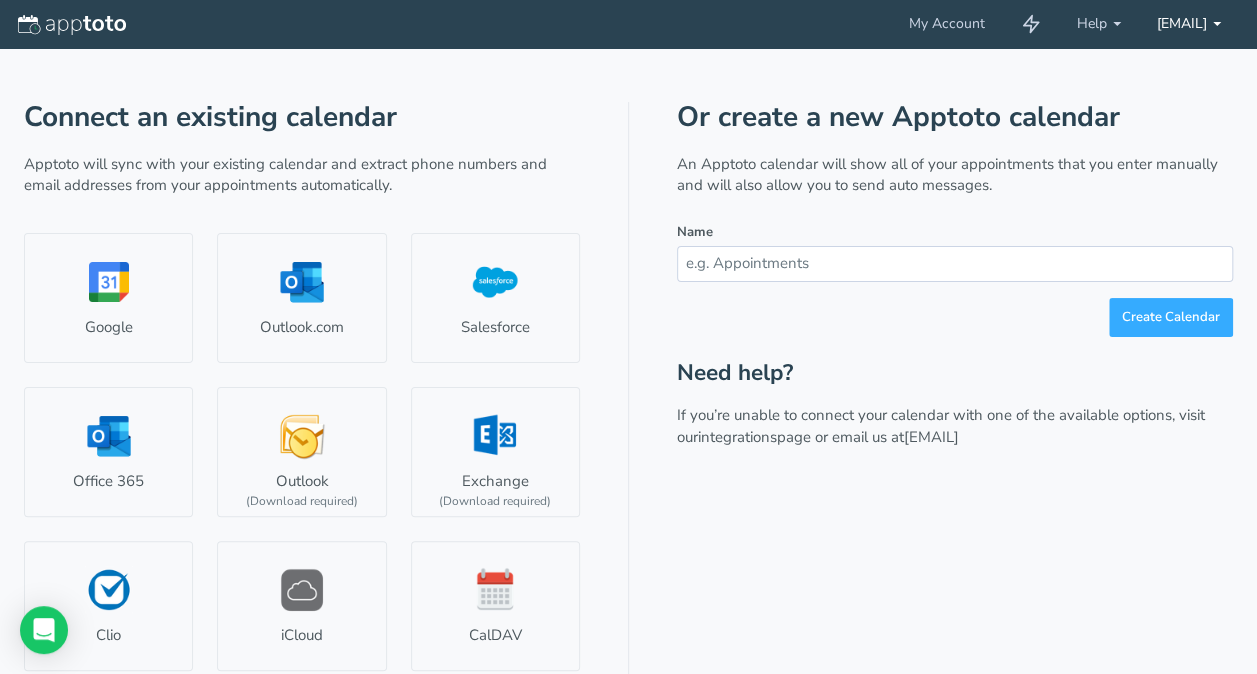 click on "[EMAIL]" at bounding box center (1099, 24) 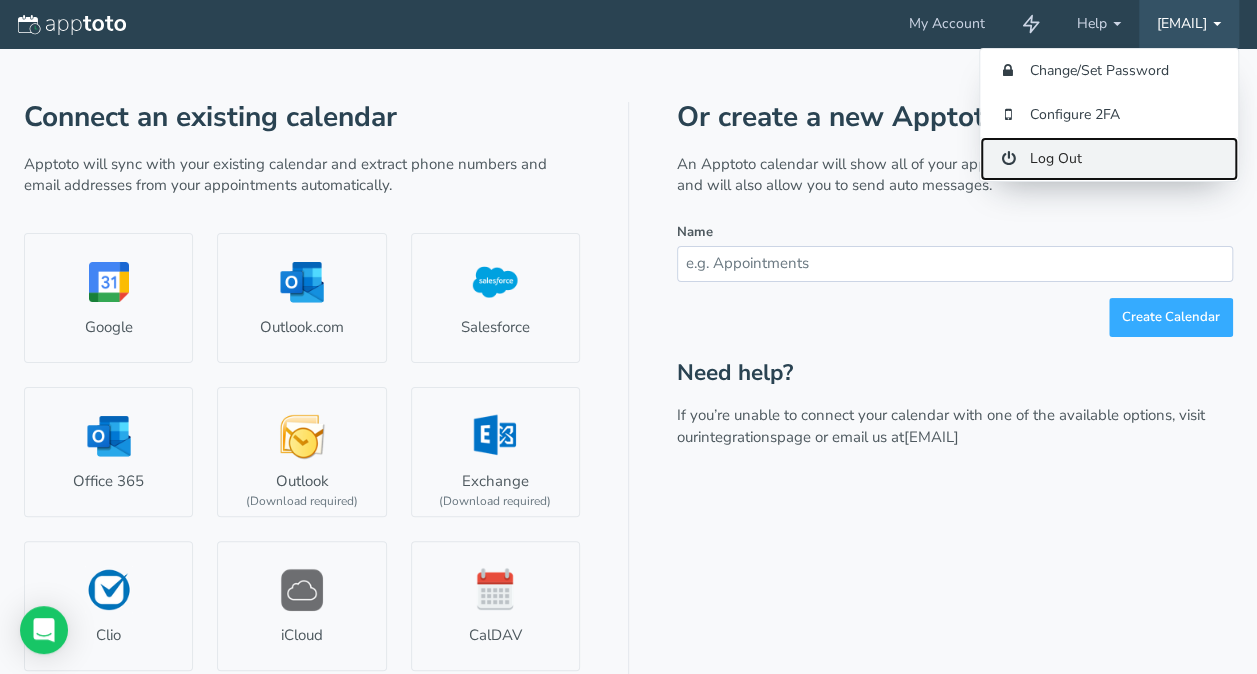 click on "Log Out" at bounding box center [1109, 159] 